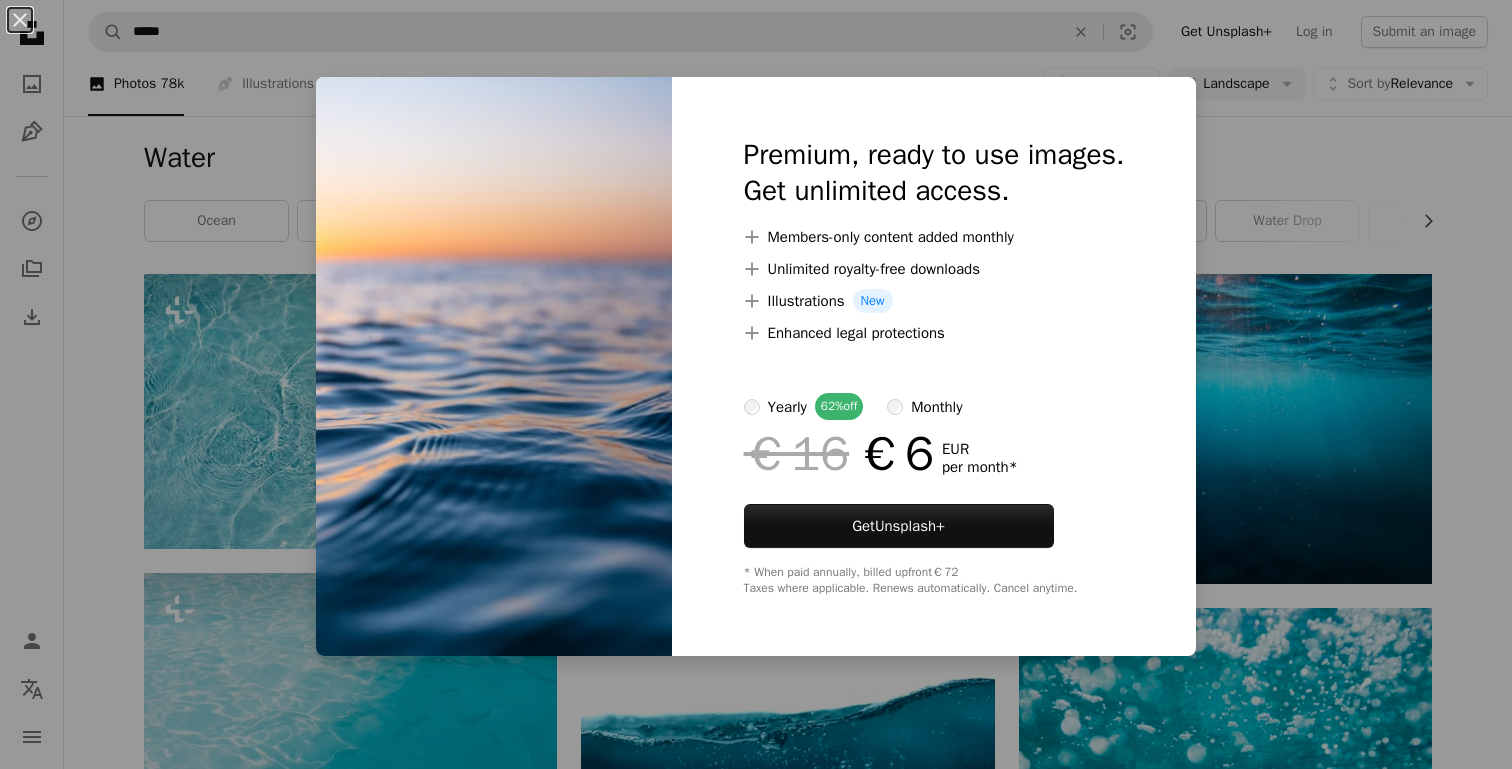 scroll, scrollTop: 5634, scrollLeft: 0, axis: vertical 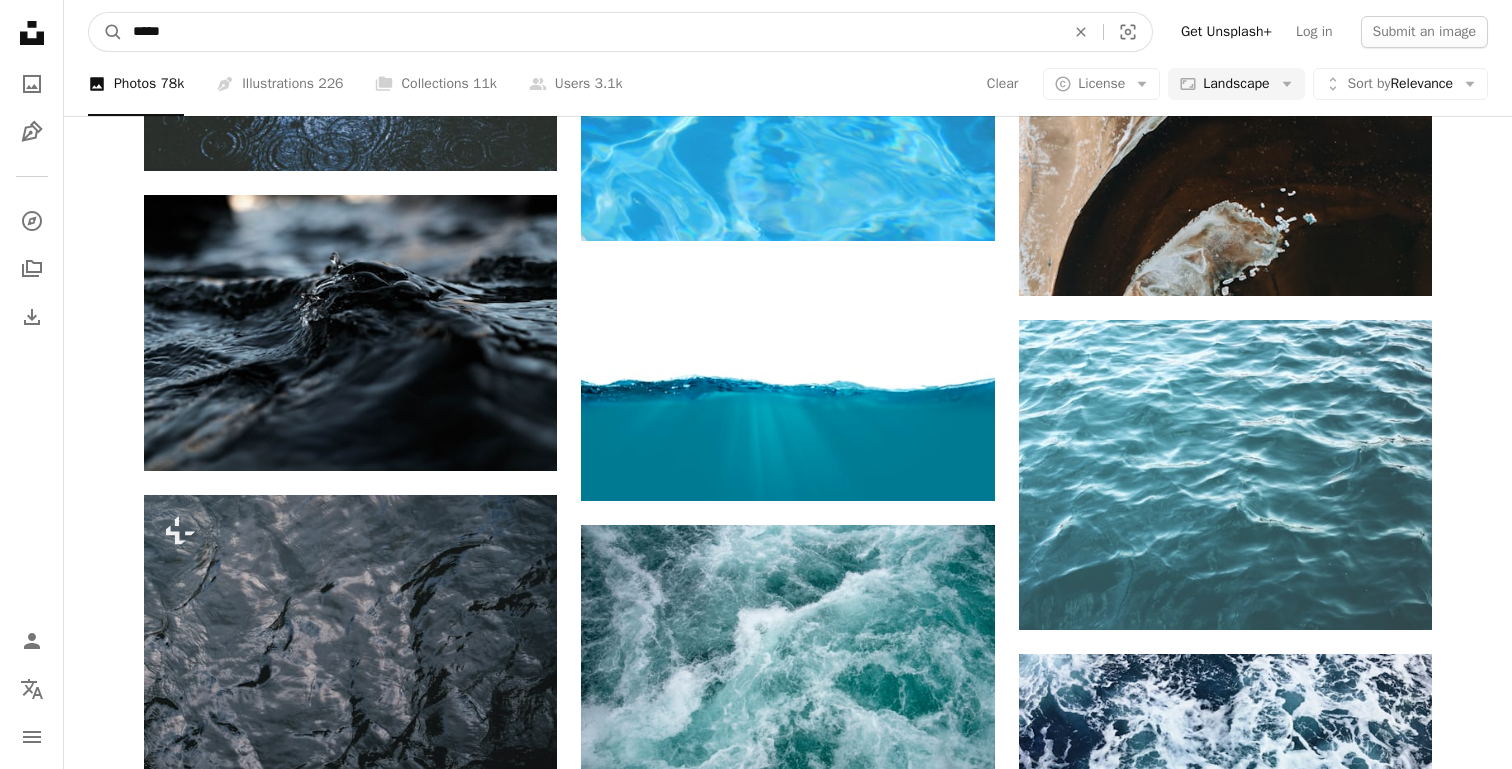 click on "*****" at bounding box center (591, 32) 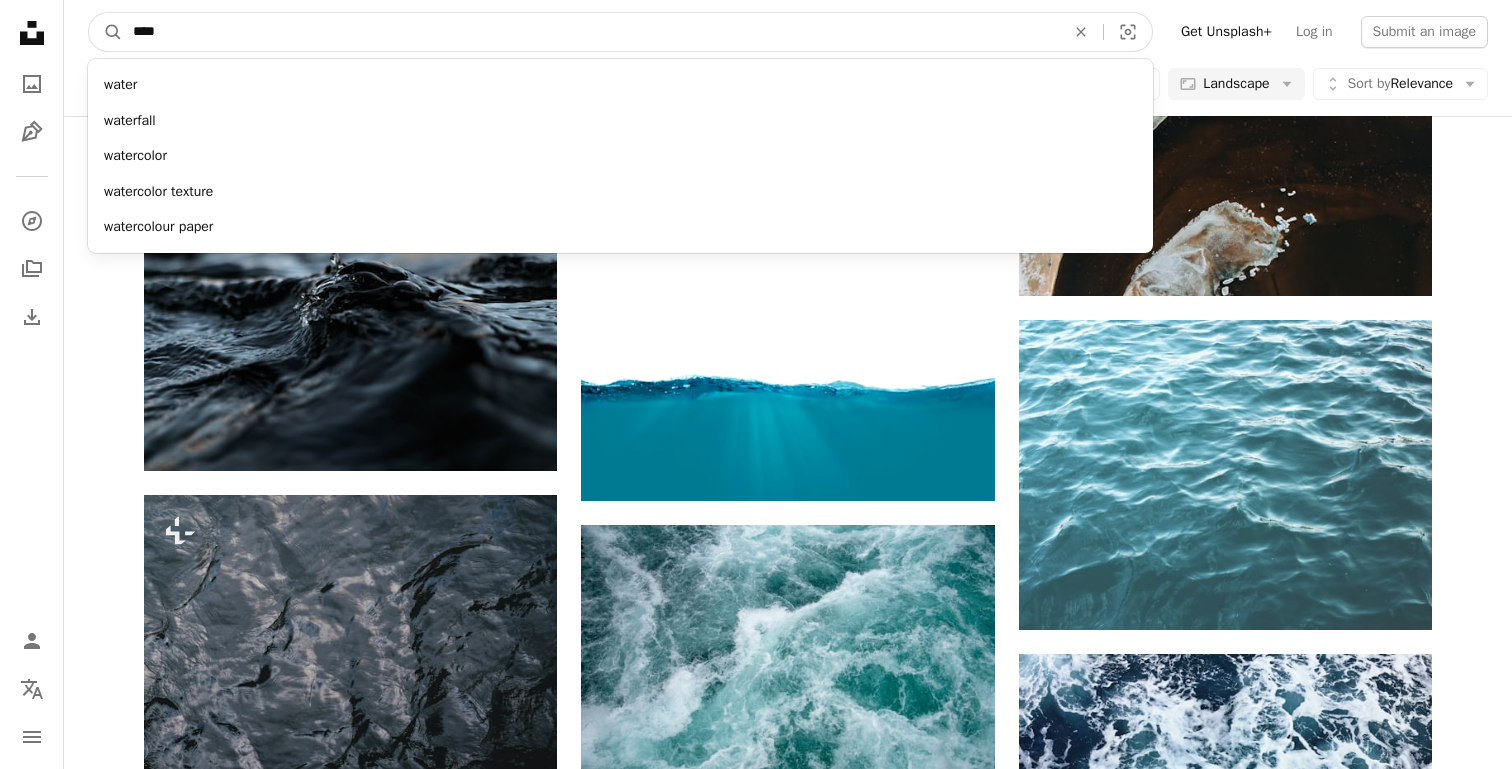type on "****" 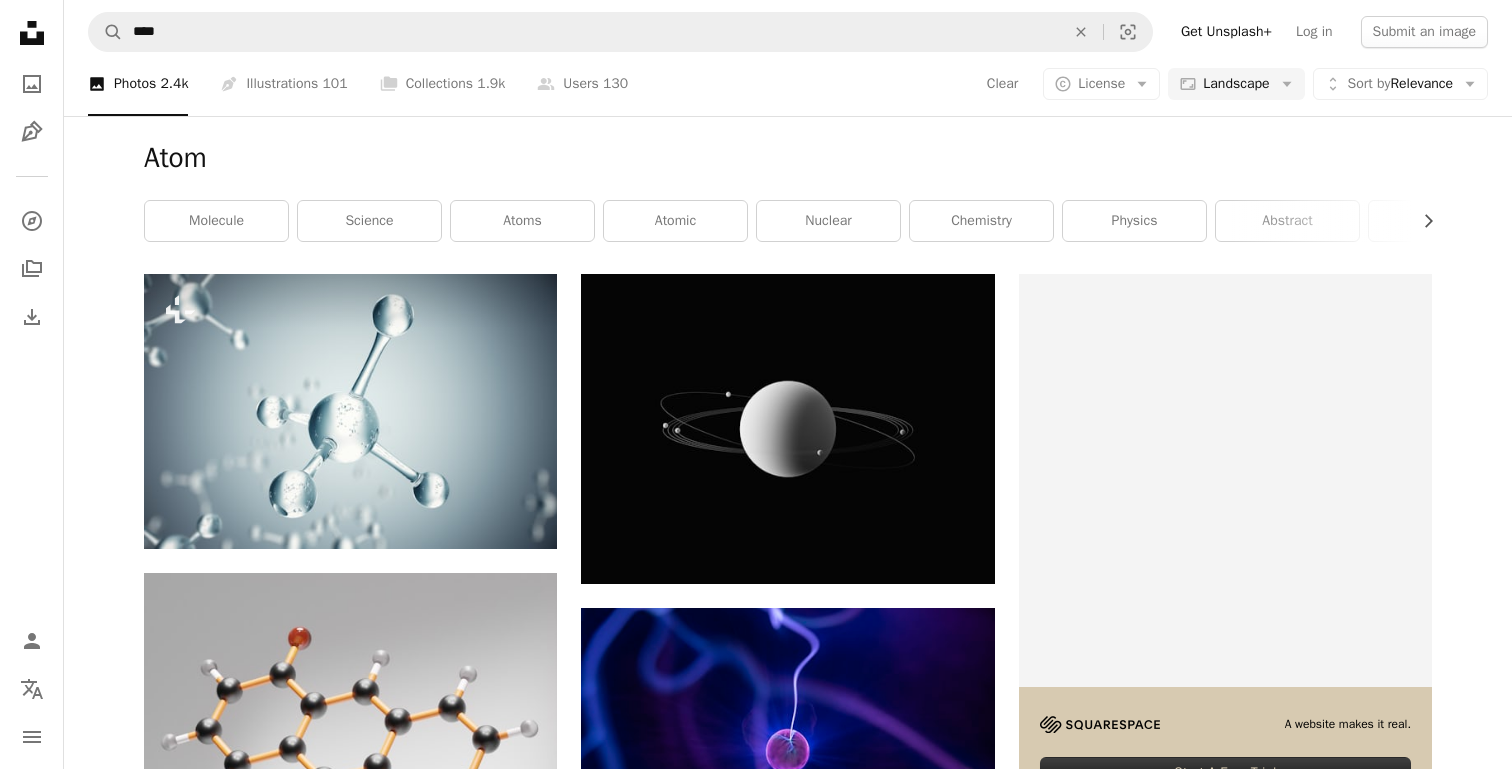 scroll, scrollTop: 0, scrollLeft: 0, axis: both 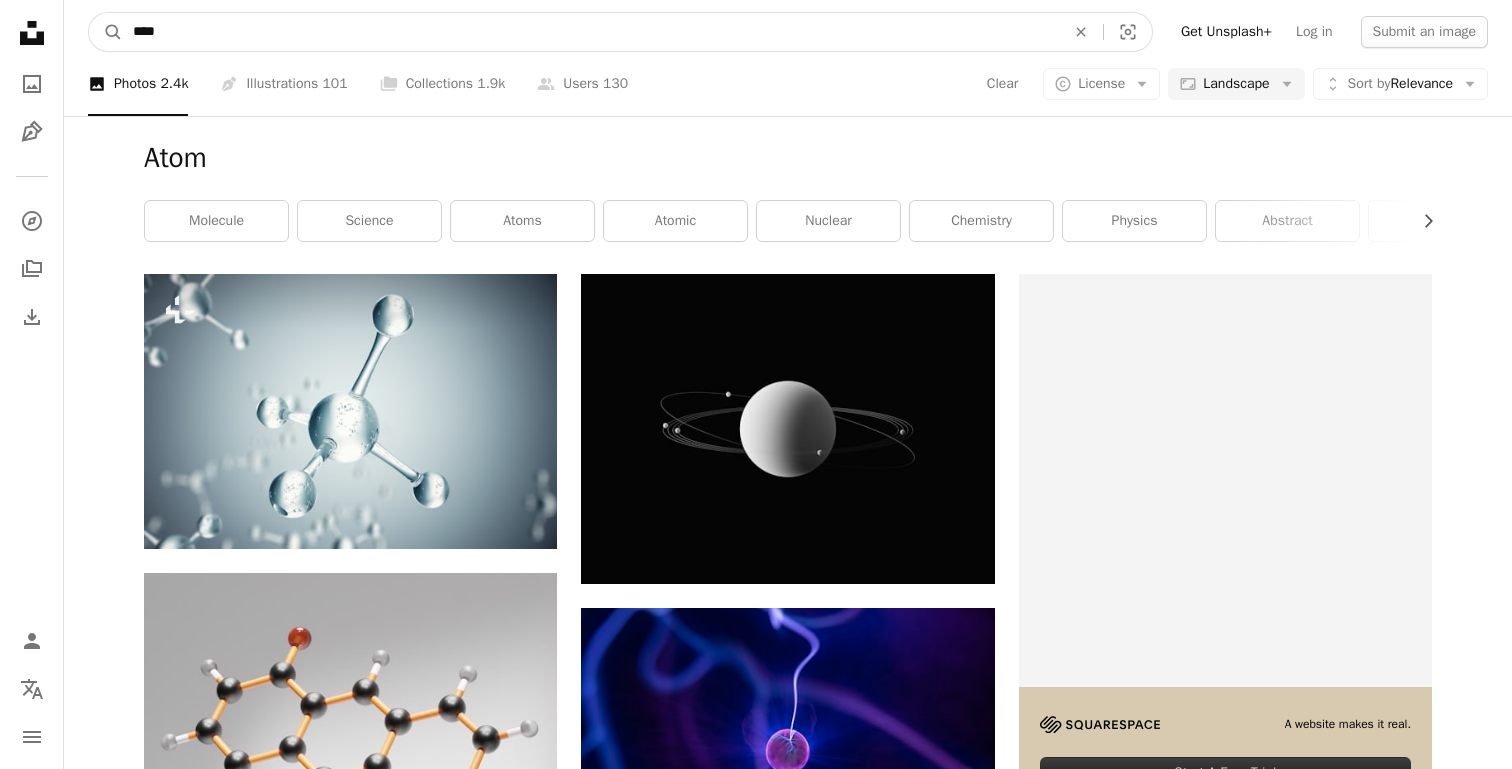 click on "****" at bounding box center (591, 32) 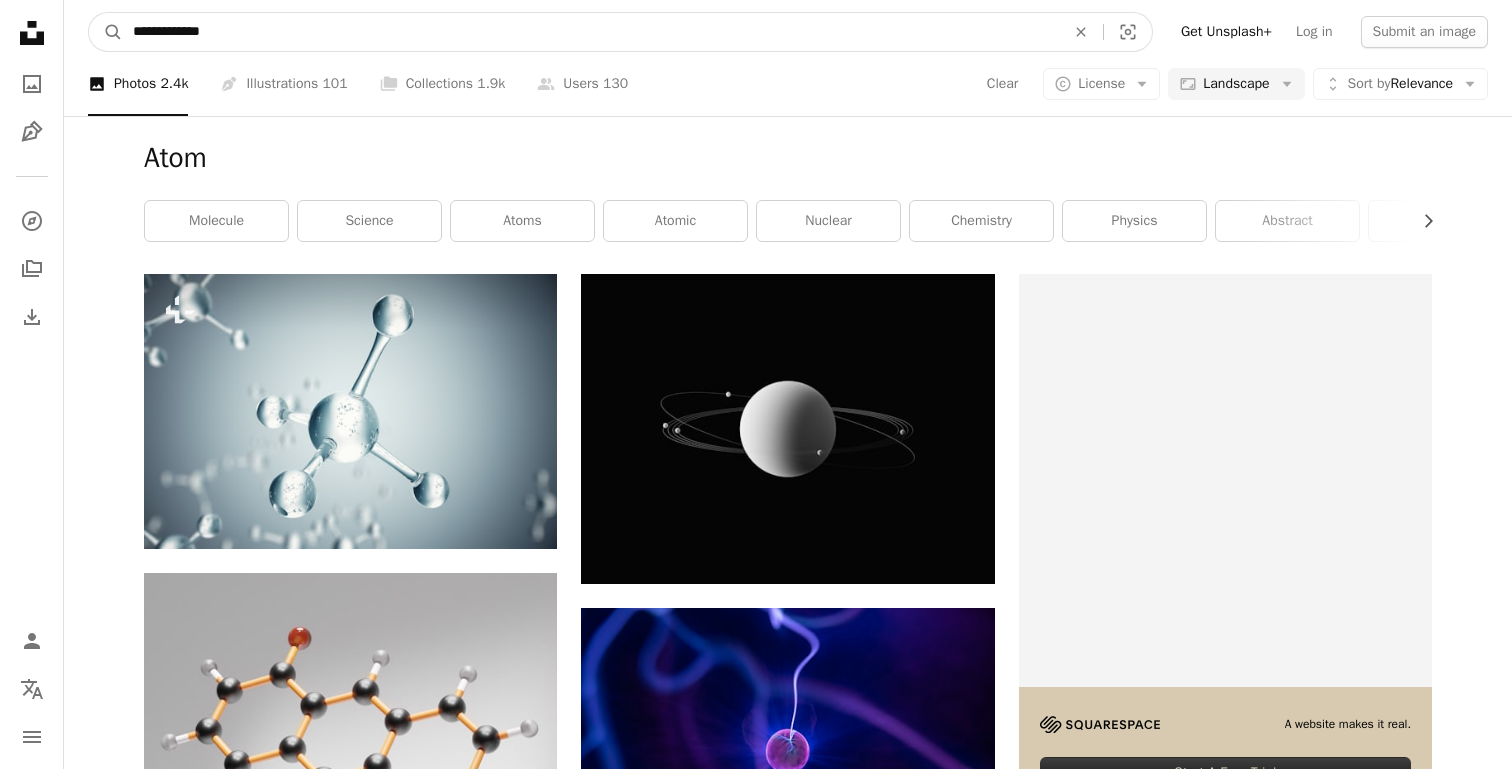 type on "**********" 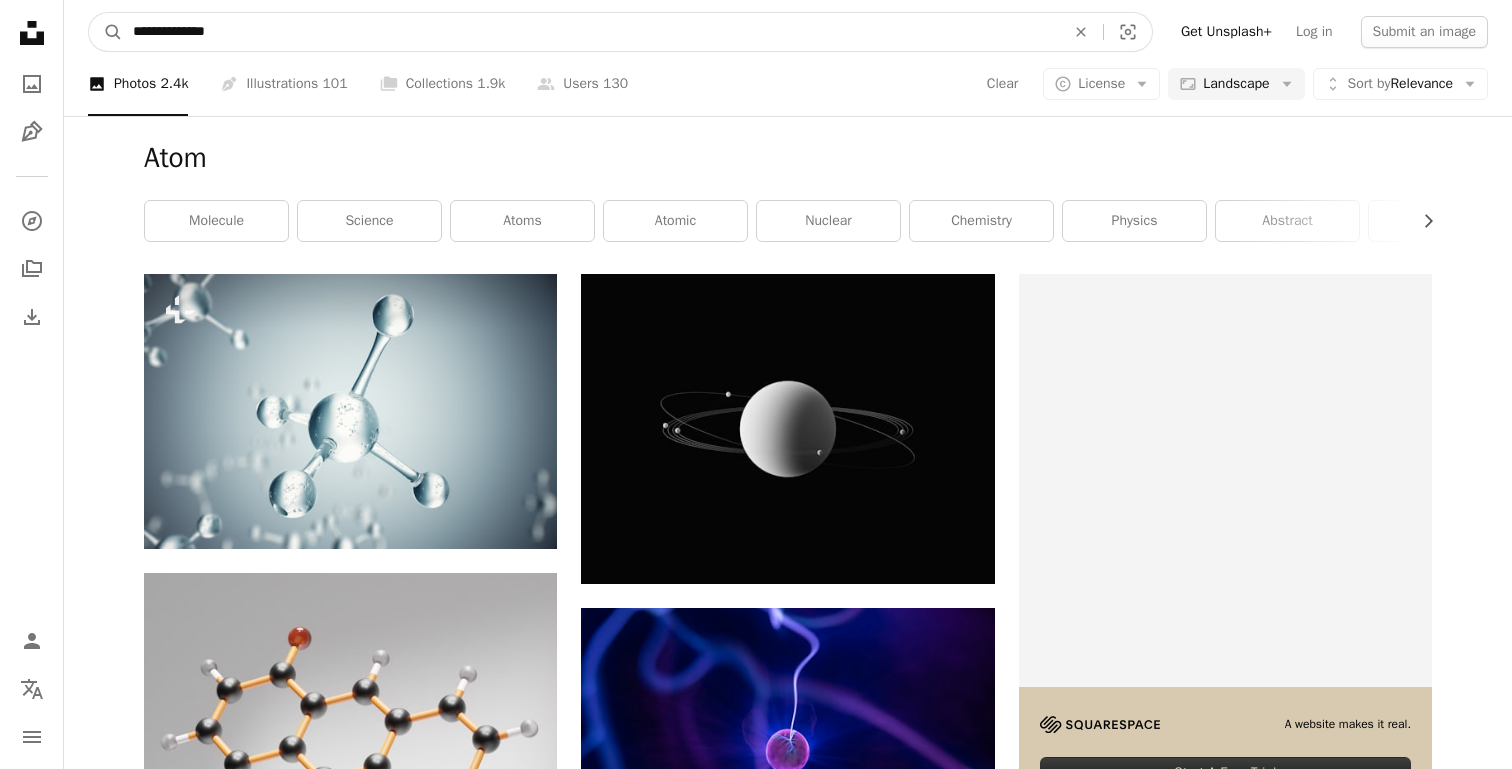 click on "A magnifying glass" at bounding box center [106, 32] 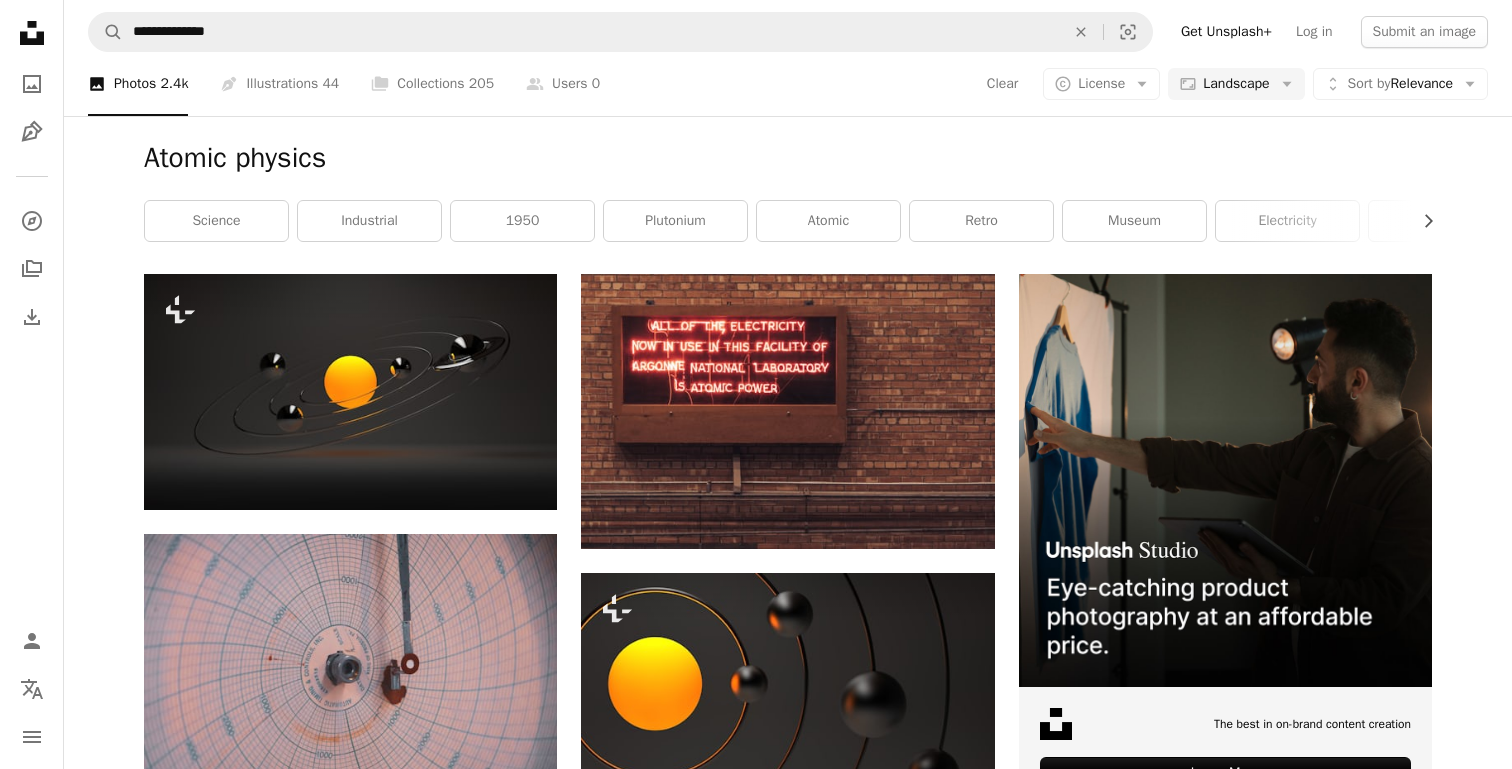 scroll, scrollTop: 0, scrollLeft: 0, axis: both 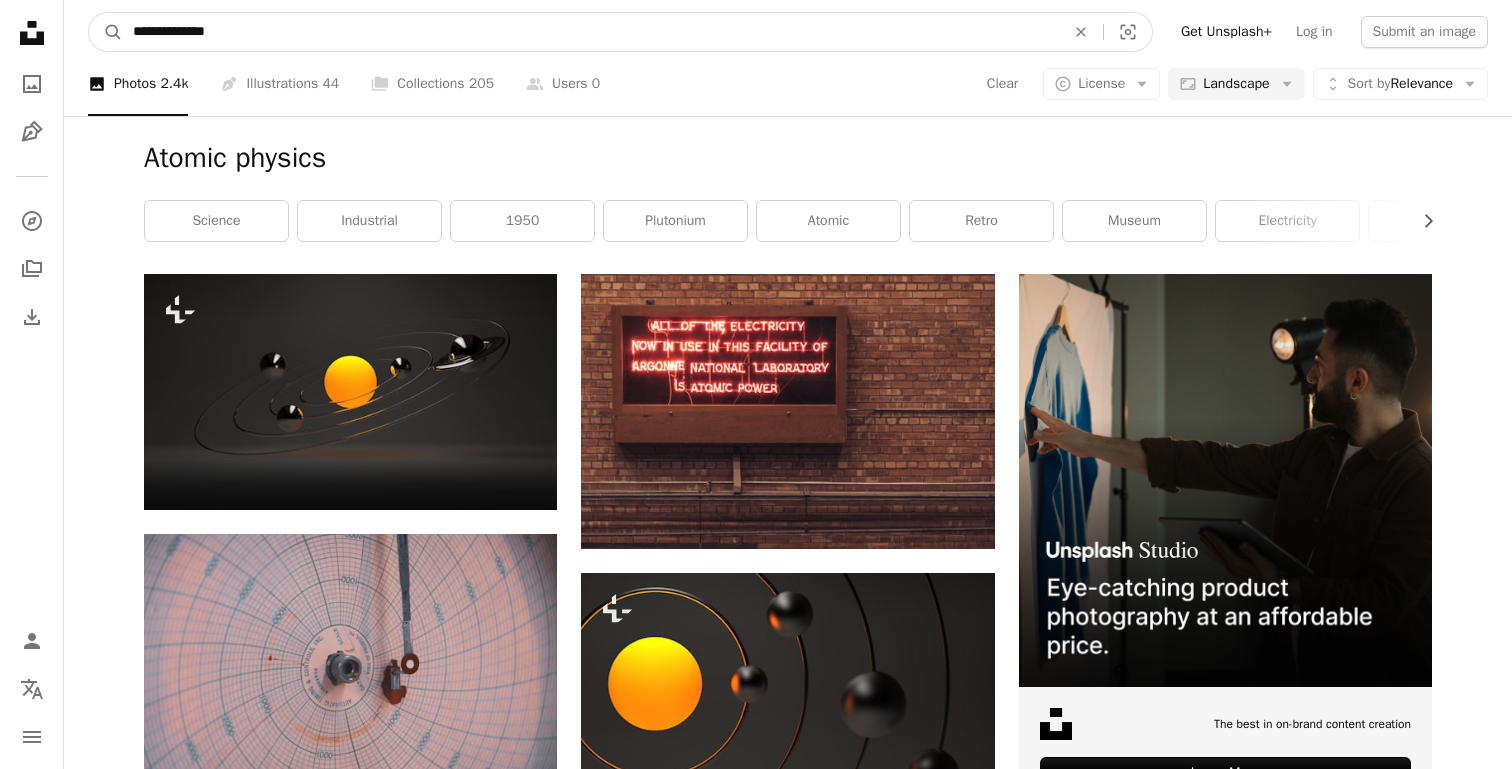 click on "**********" at bounding box center (591, 32) 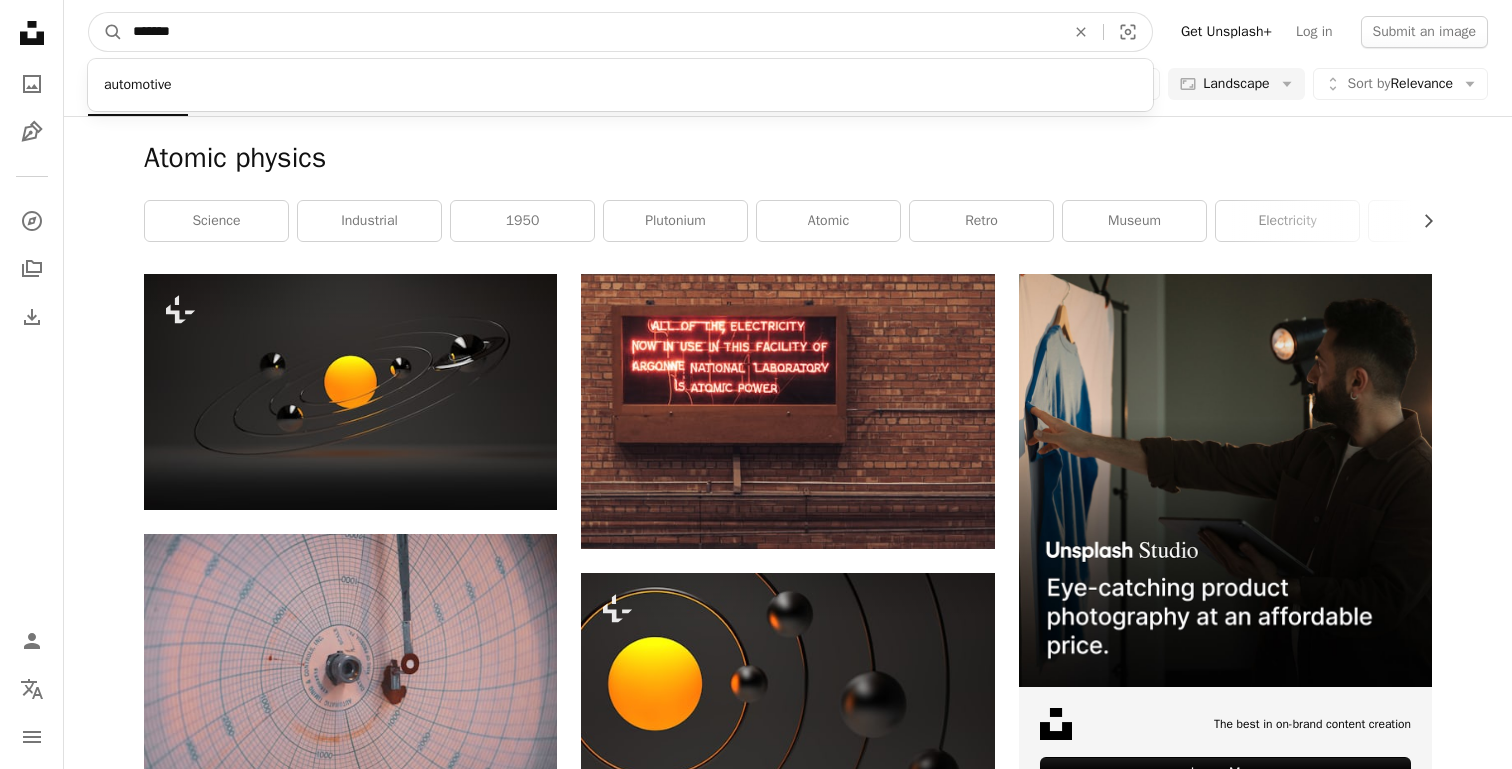 type on "********" 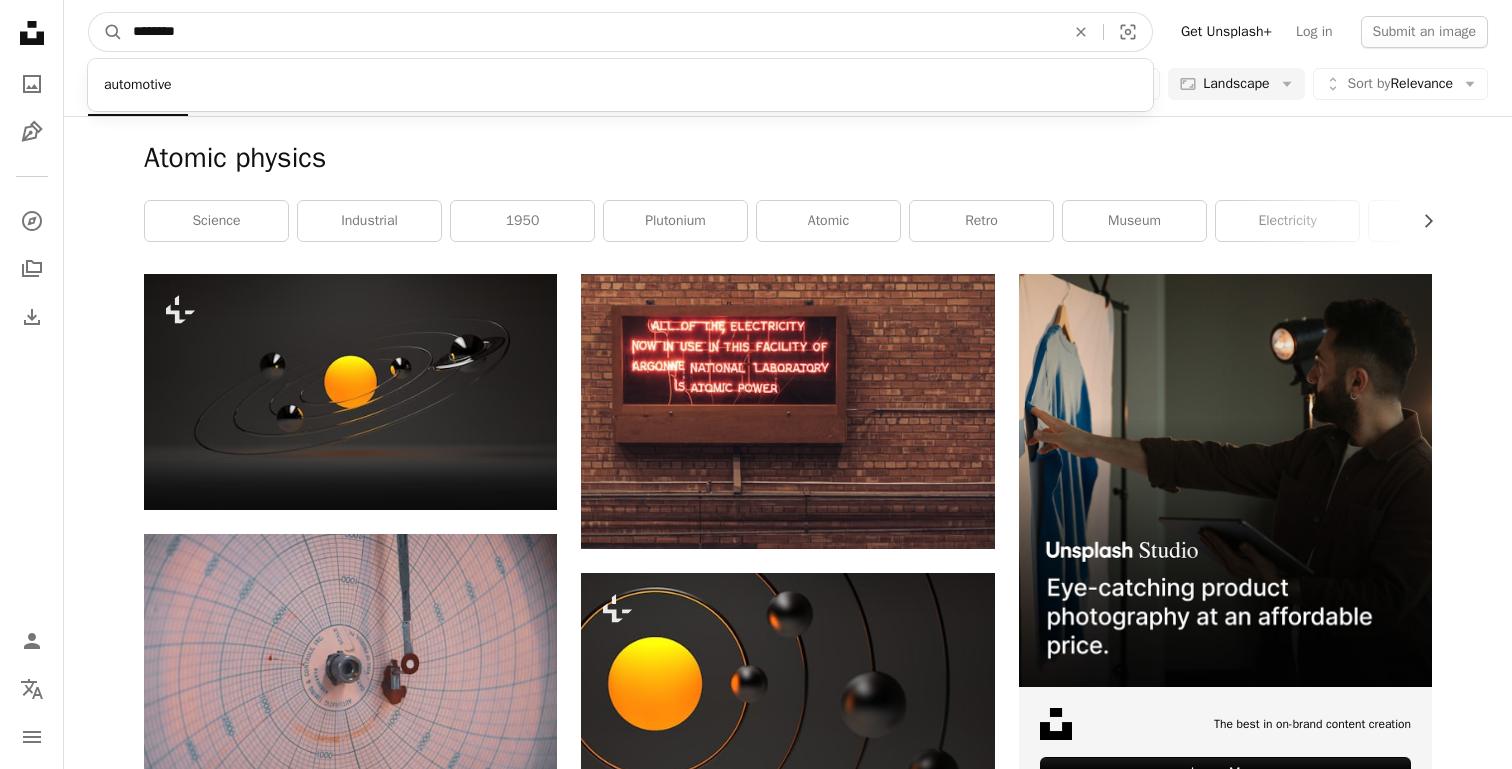 click on "A magnifying glass" at bounding box center (106, 32) 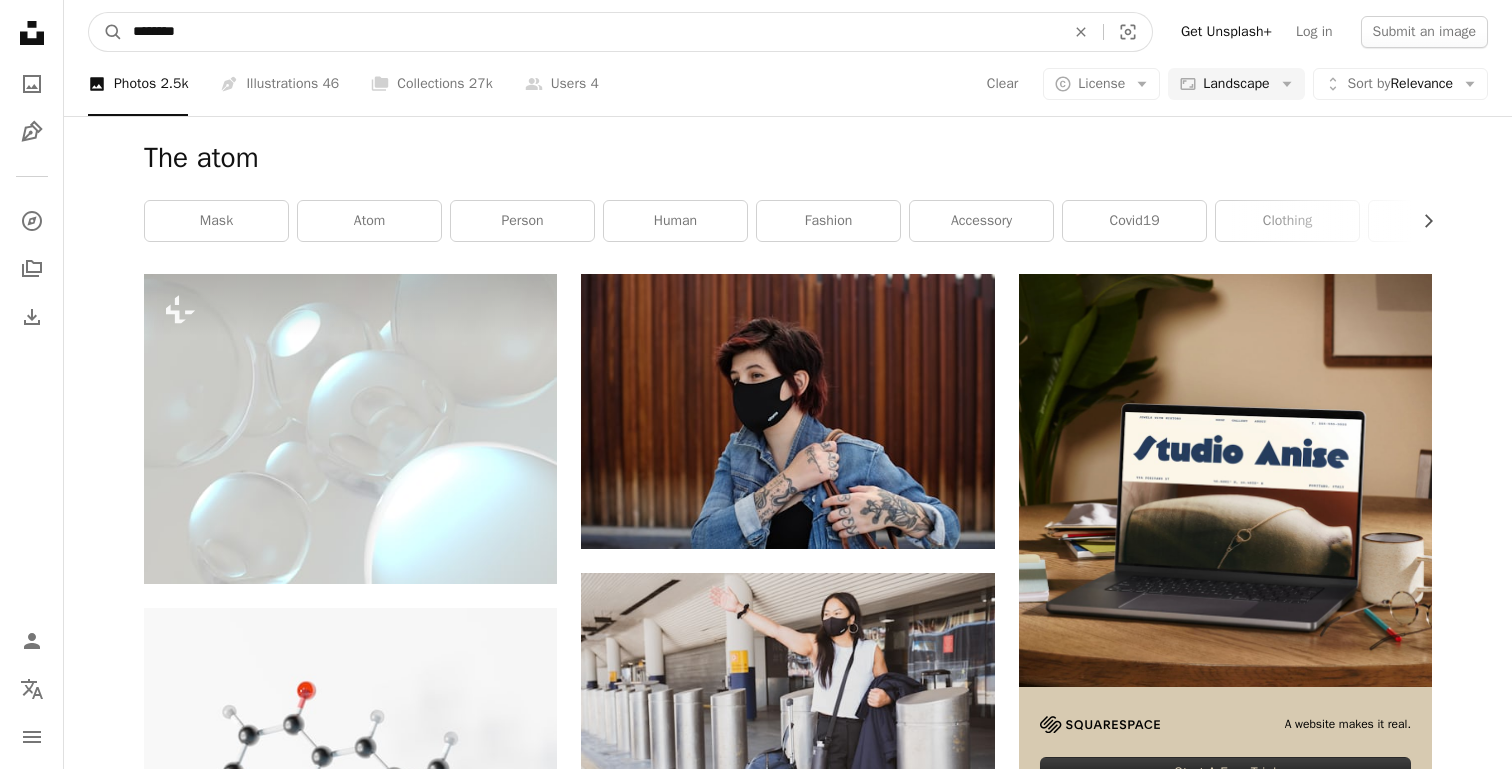 click on "********" at bounding box center [591, 32] 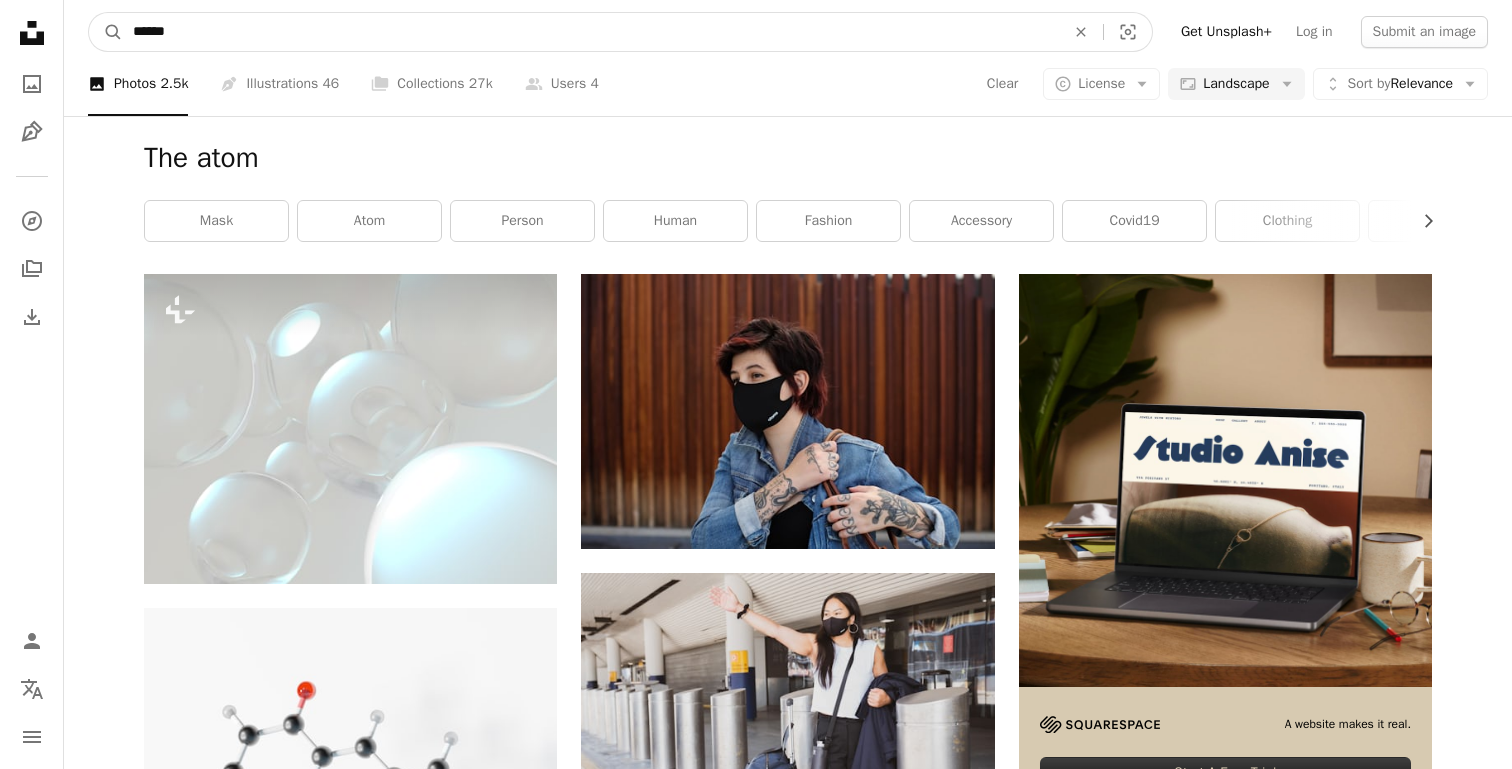 type on "*******" 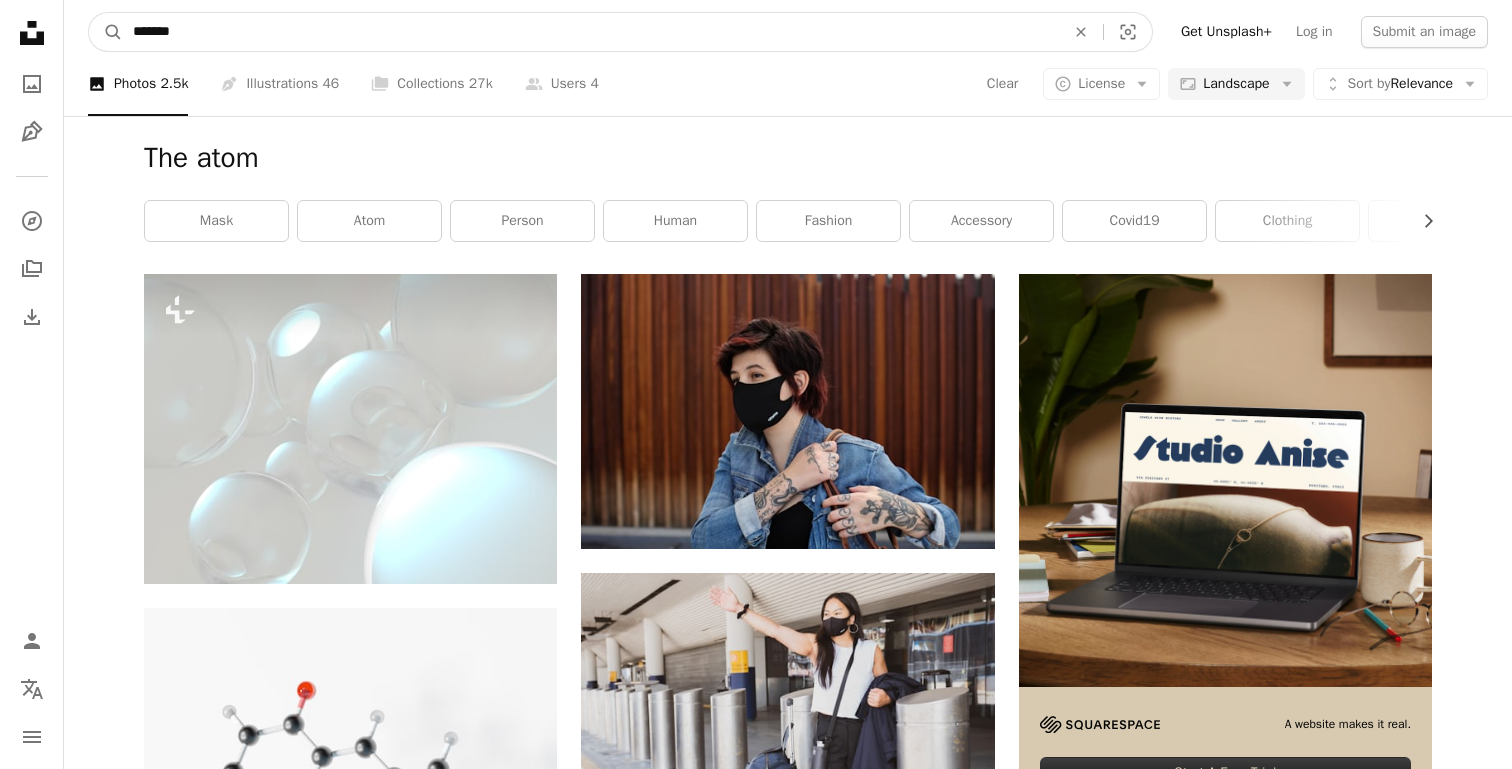 click on "A magnifying glass" at bounding box center [106, 32] 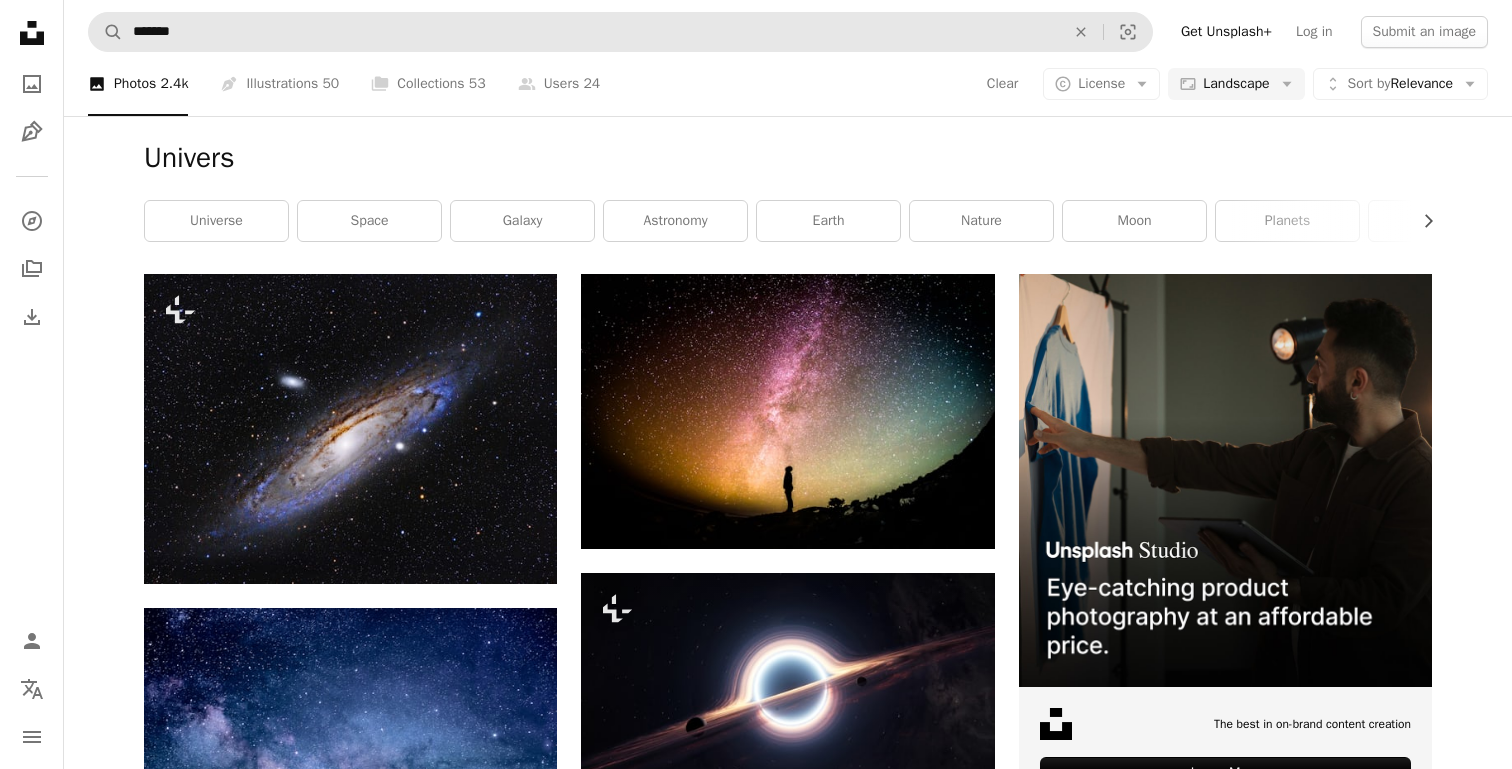 scroll, scrollTop: 0, scrollLeft: 0, axis: both 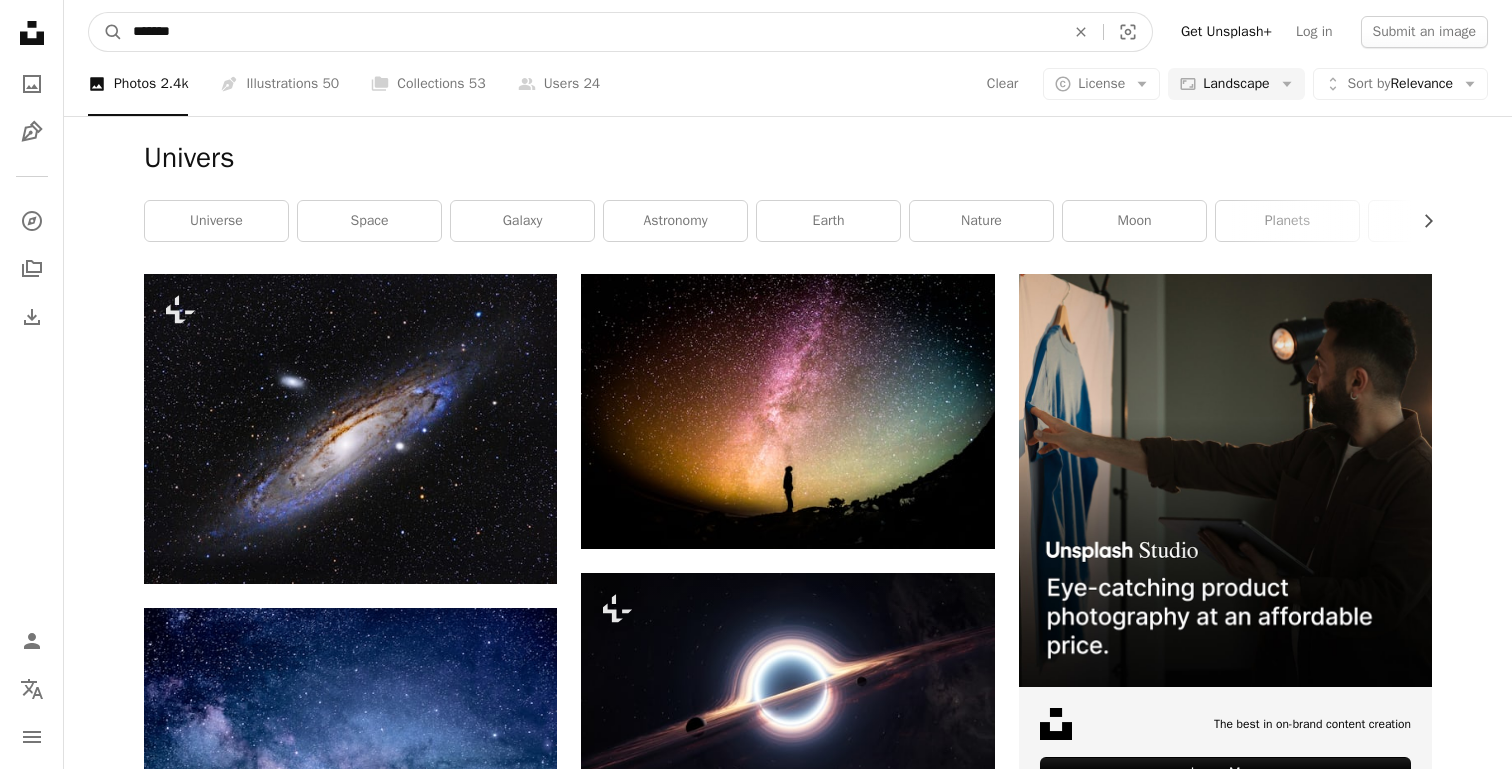 click on "*******" at bounding box center [591, 32] 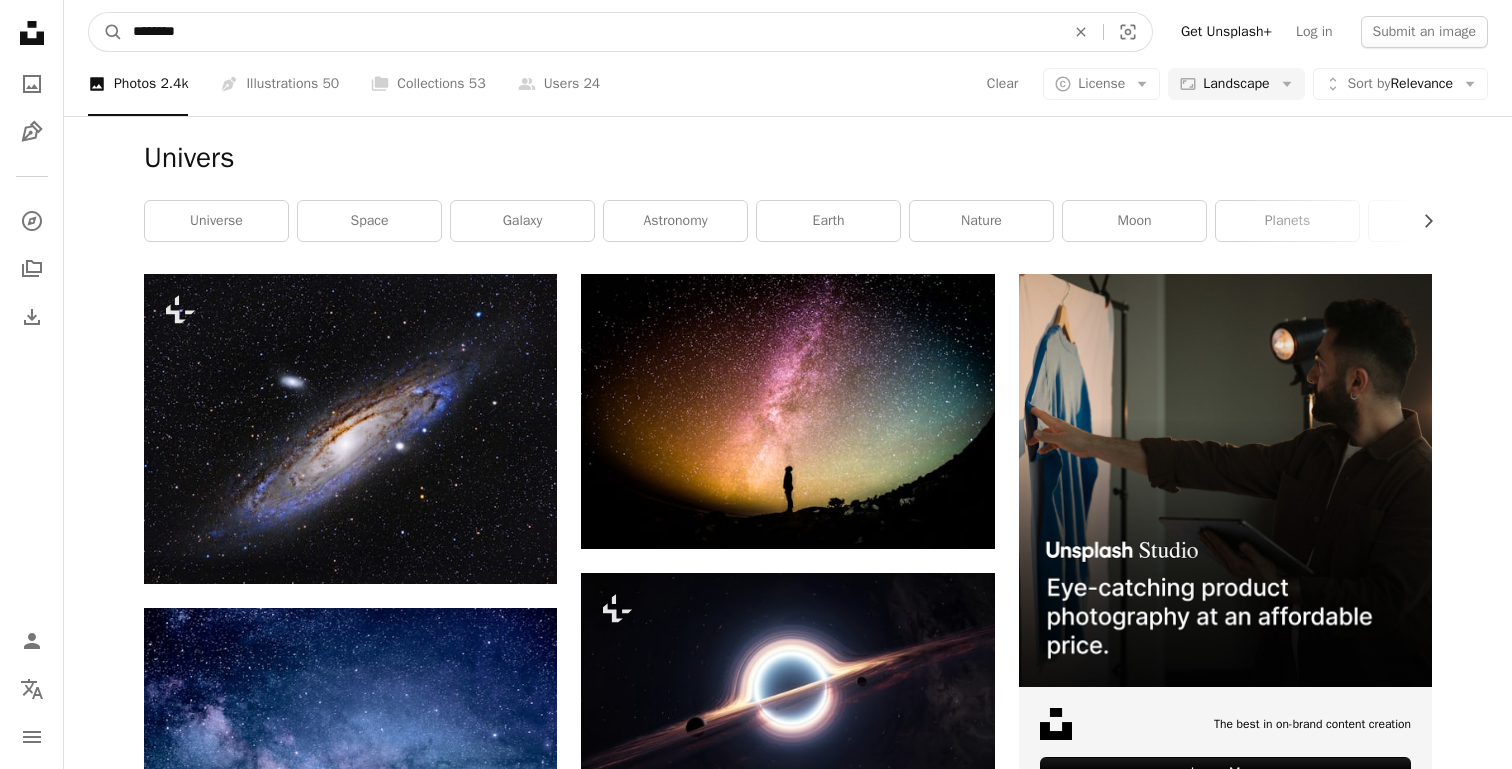 click on "A magnifying glass" at bounding box center [106, 32] 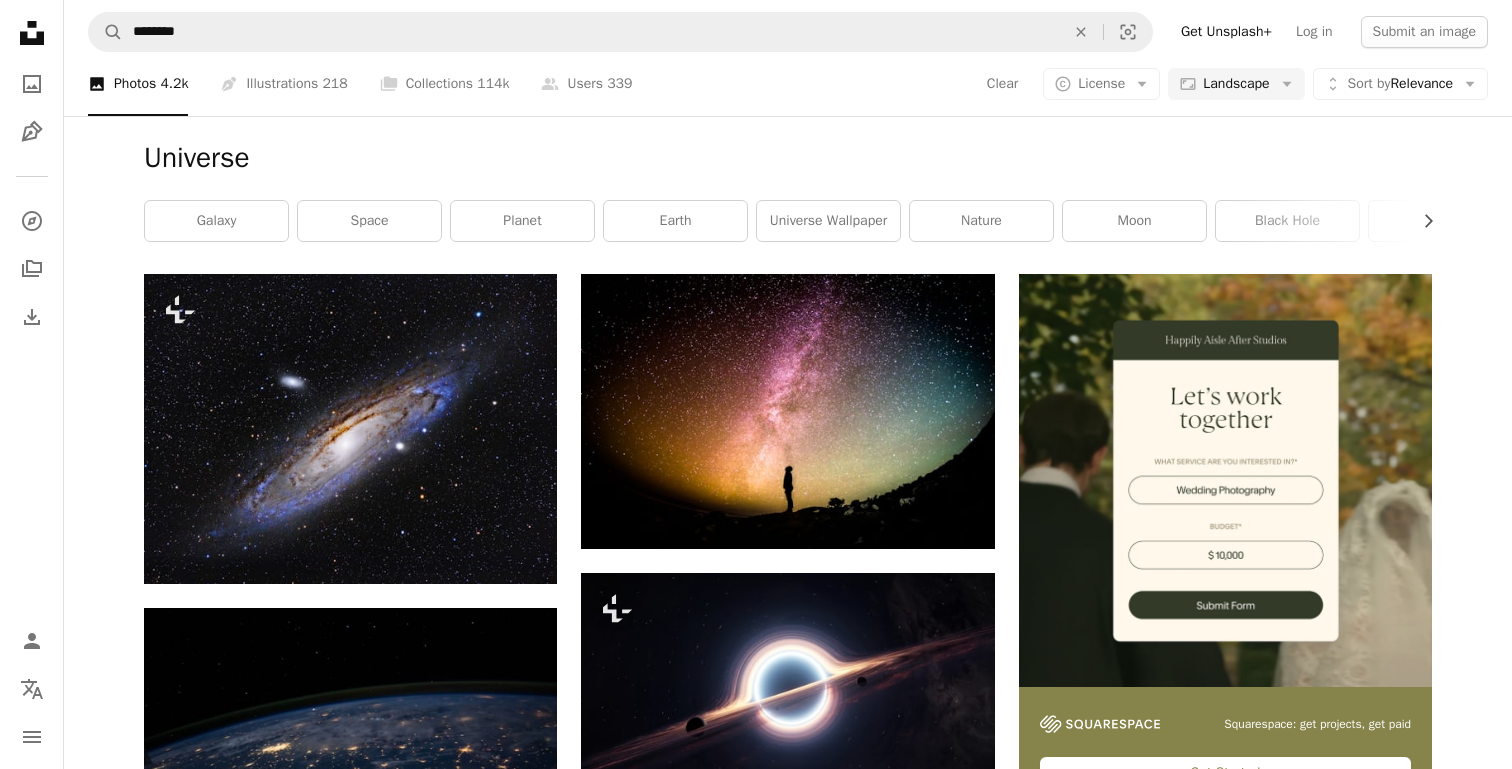 scroll, scrollTop: 0, scrollLeft: 0, axis: both 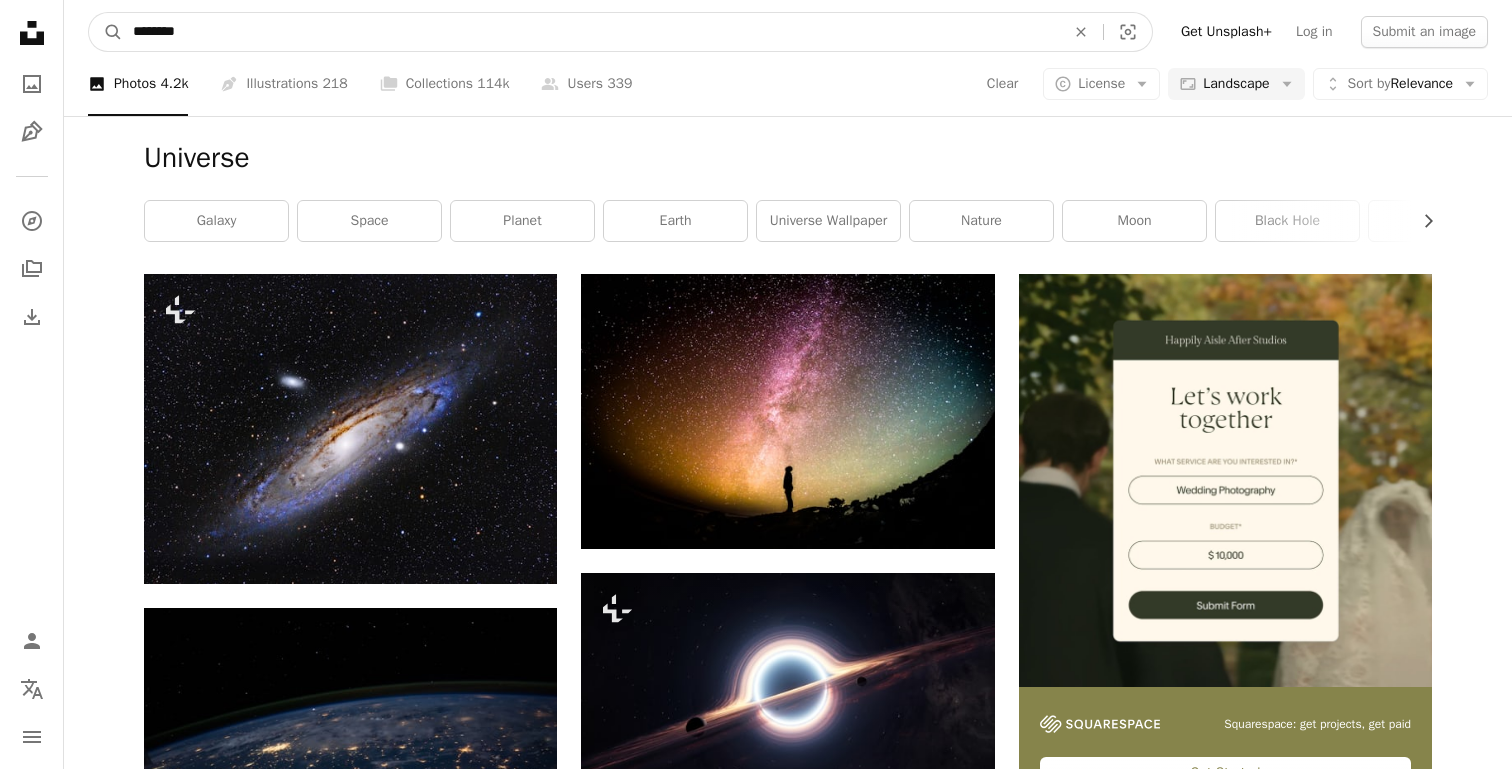 click on "********" at bounding box center (591, 32) 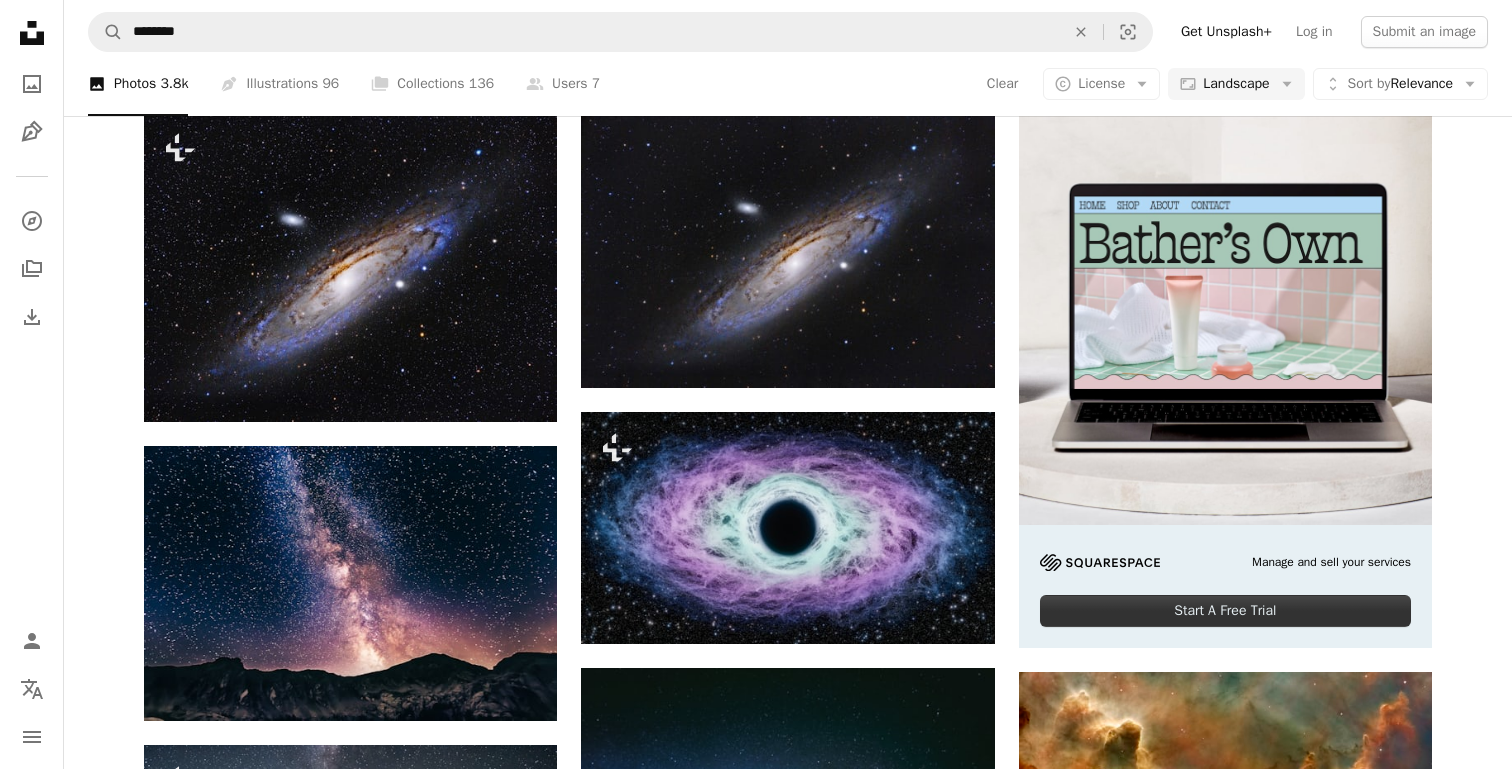 scroll, scrollTop: 162, scrollLeft: 0, axis: vertical 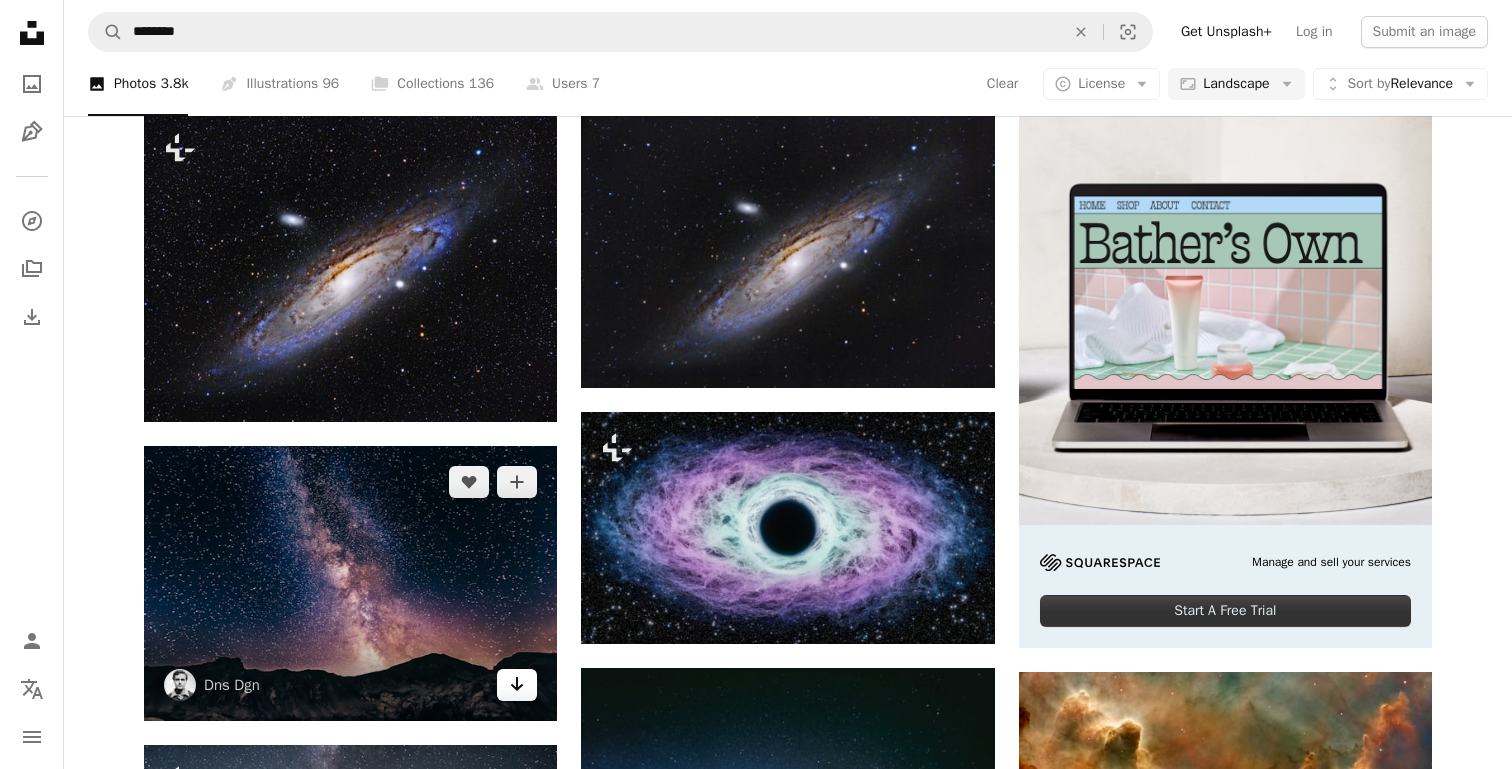 click on "Arrow pointing down" at bounding box center [517, 685] 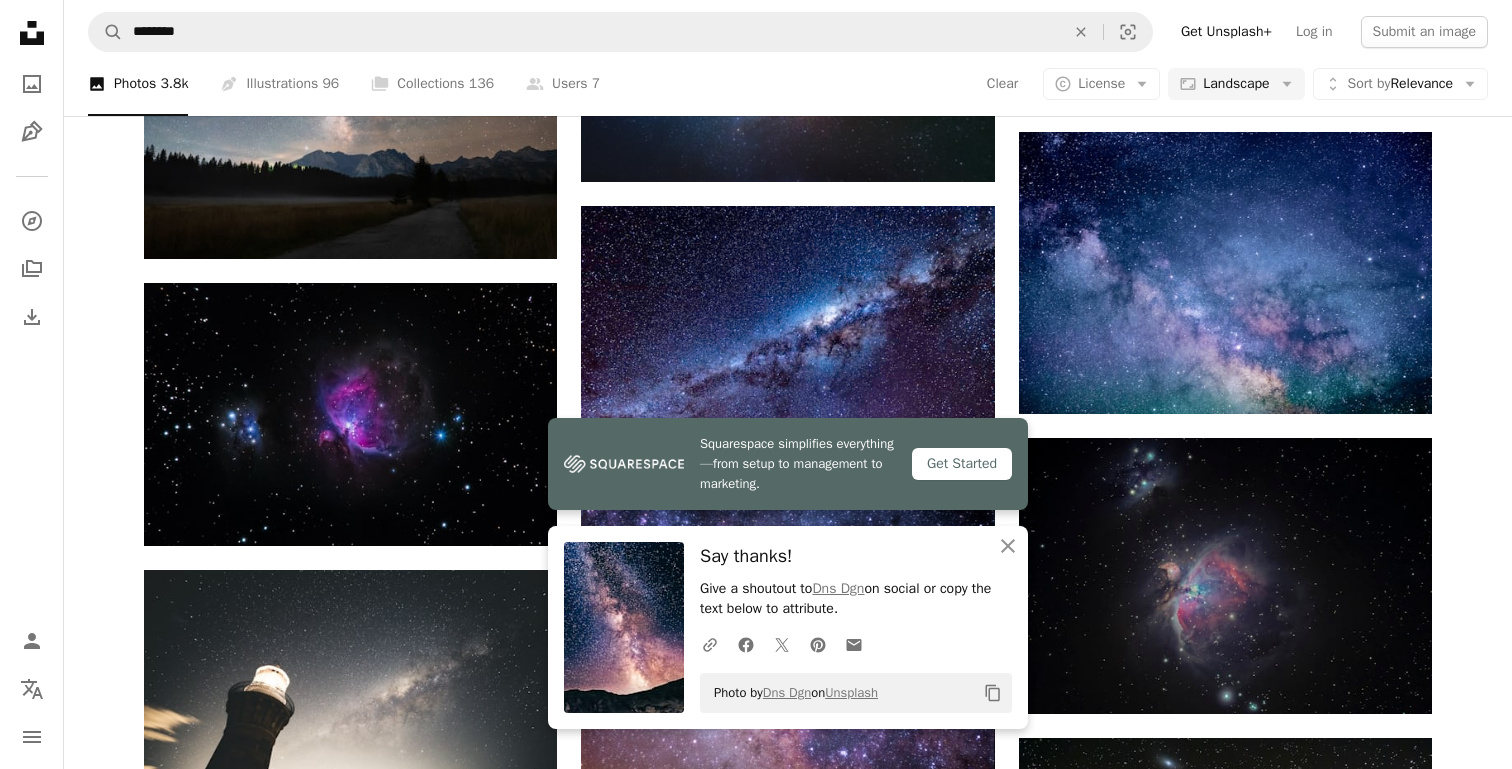 scroll, scrollTop: 927, scrollLeft: 0, axis: vertical 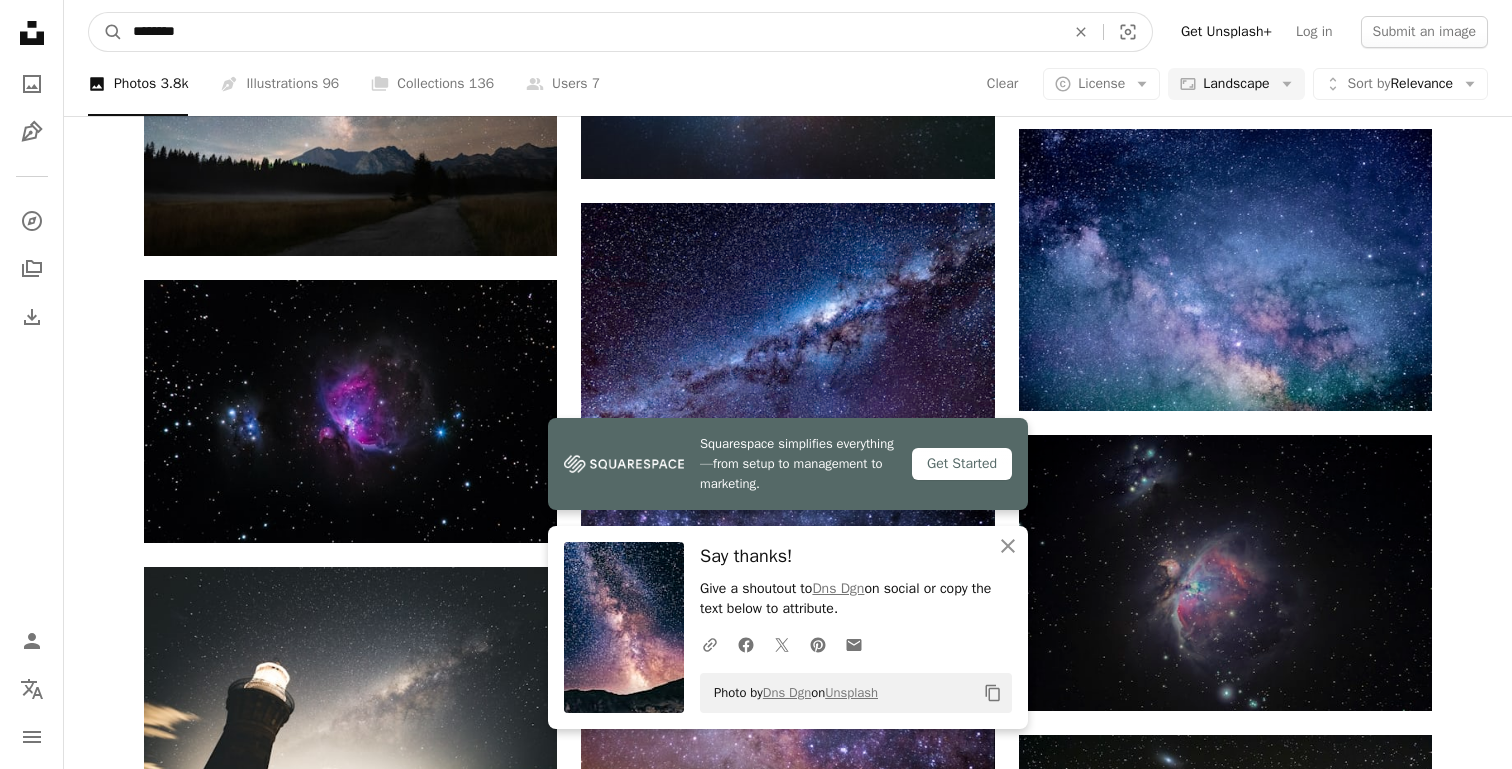 click on "********" at bounding box center [591, 32] 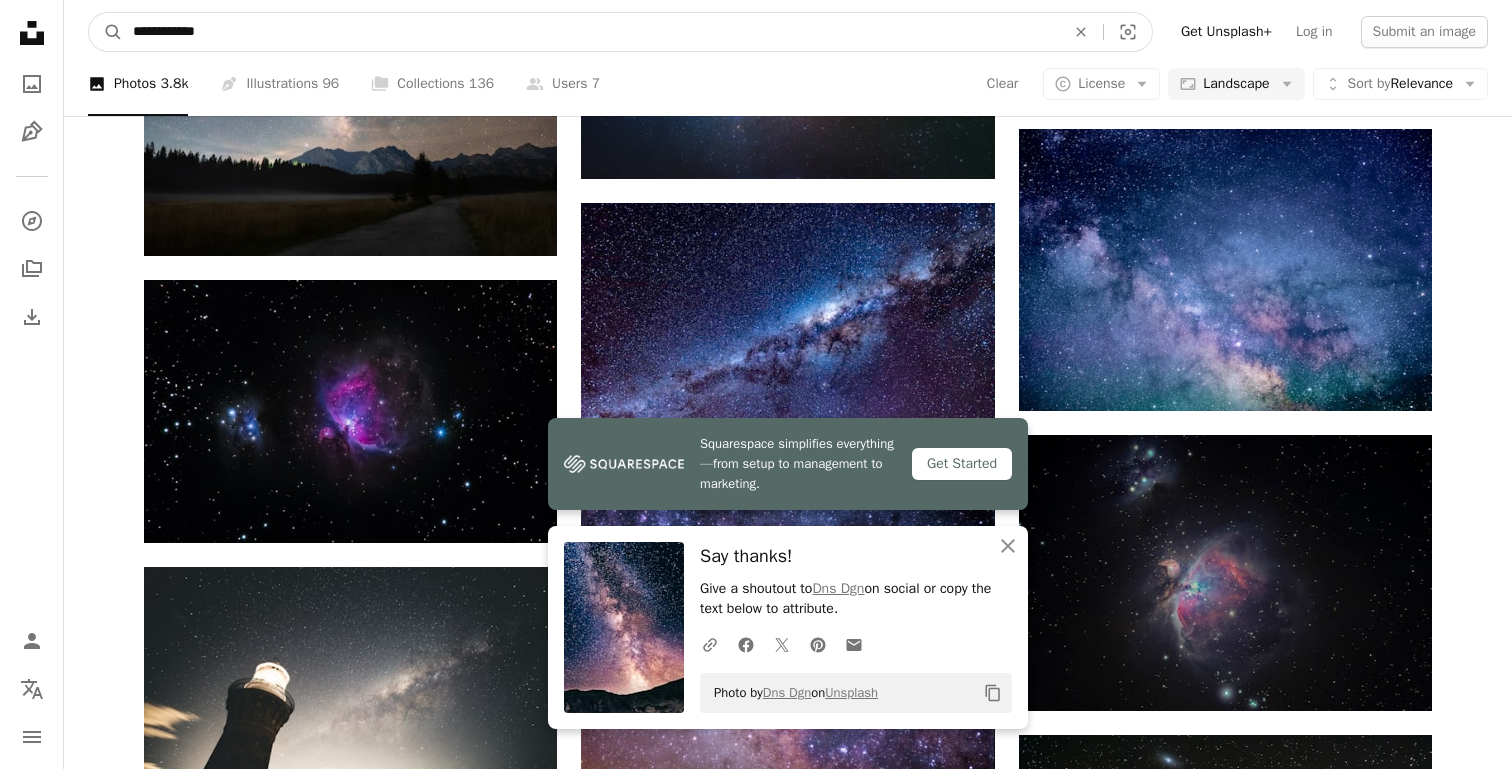 type on "**********" 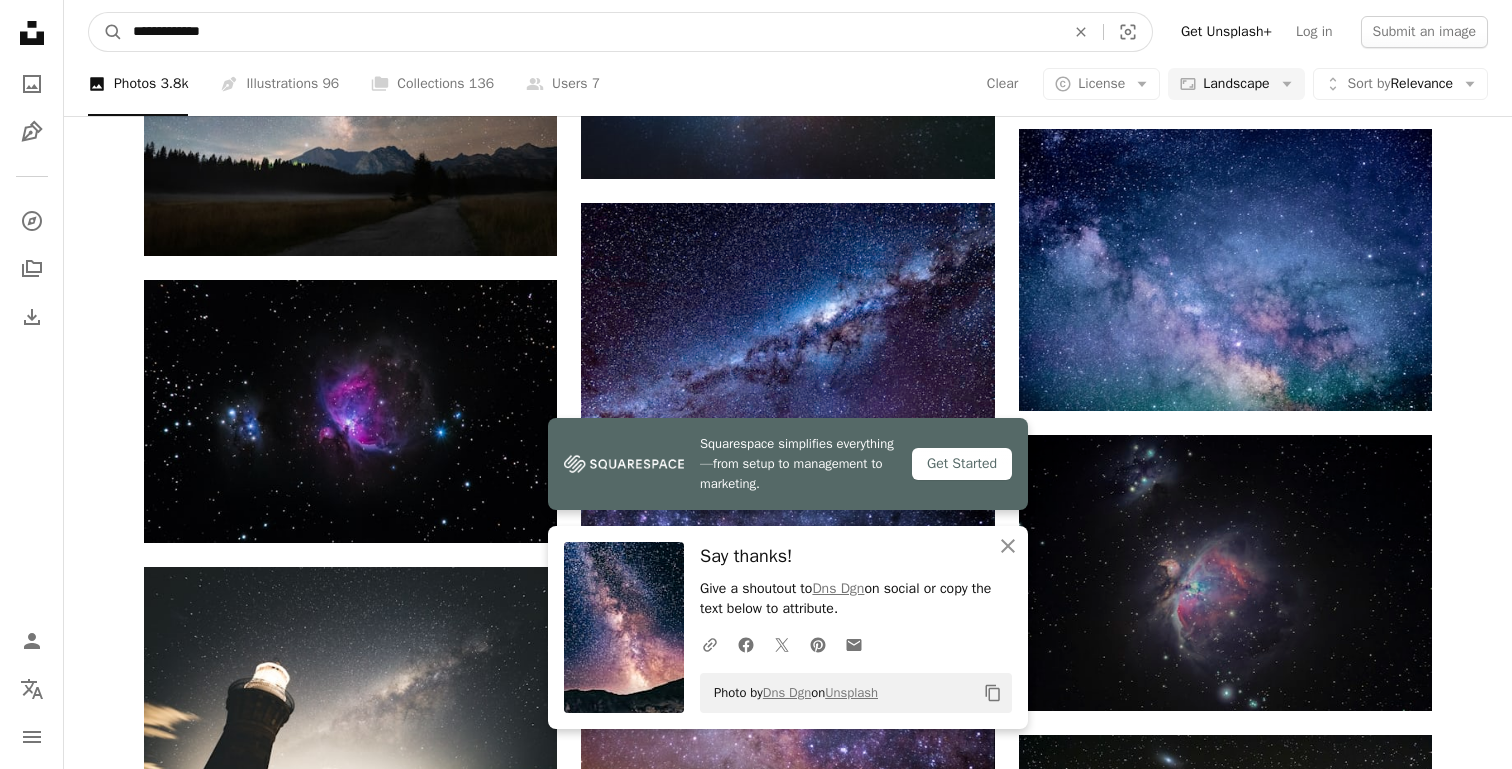 click on "A magnifying glass" at bounding box center (106, 32) 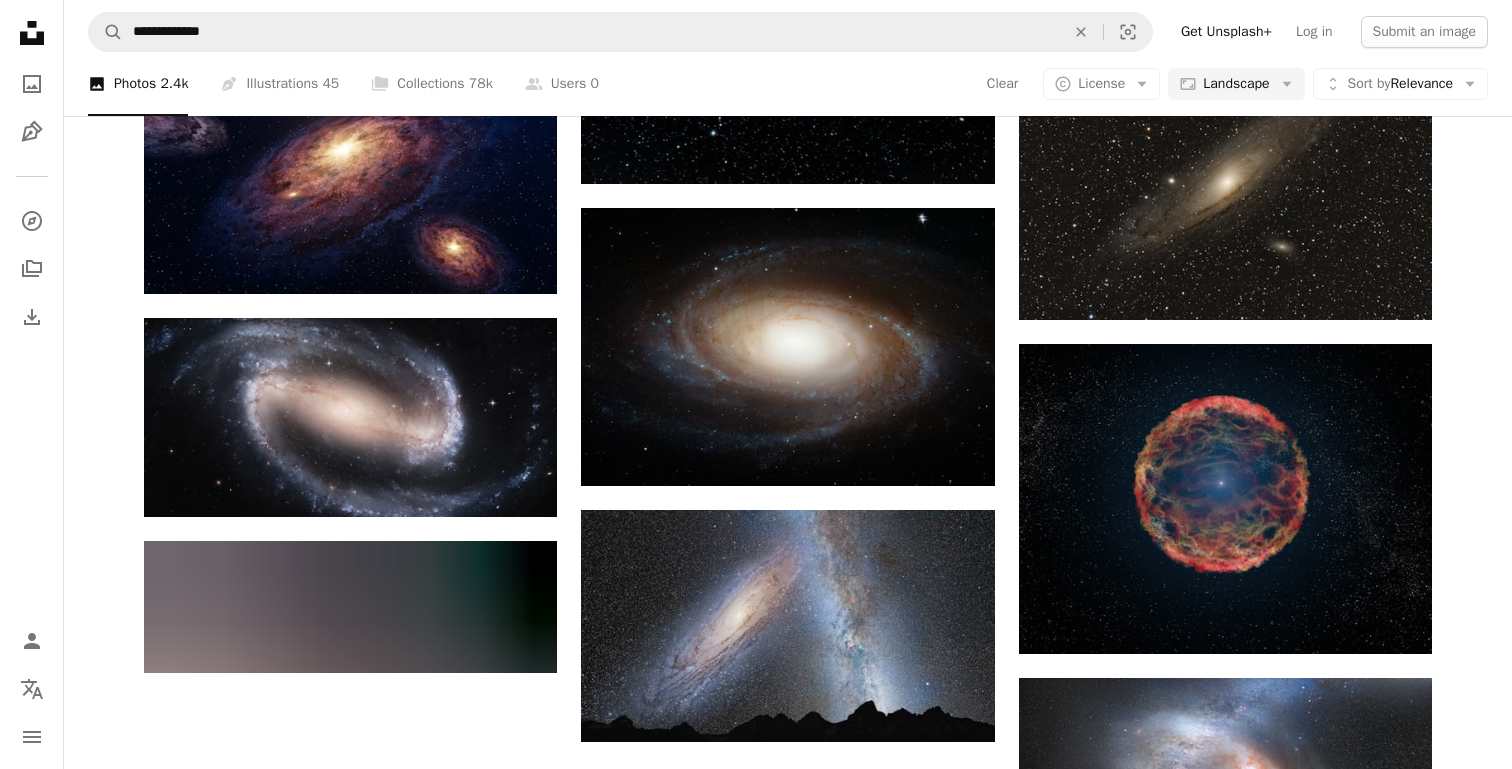 scroll, scrollTop: 1325, scrollLeft: 0, axis: vertical 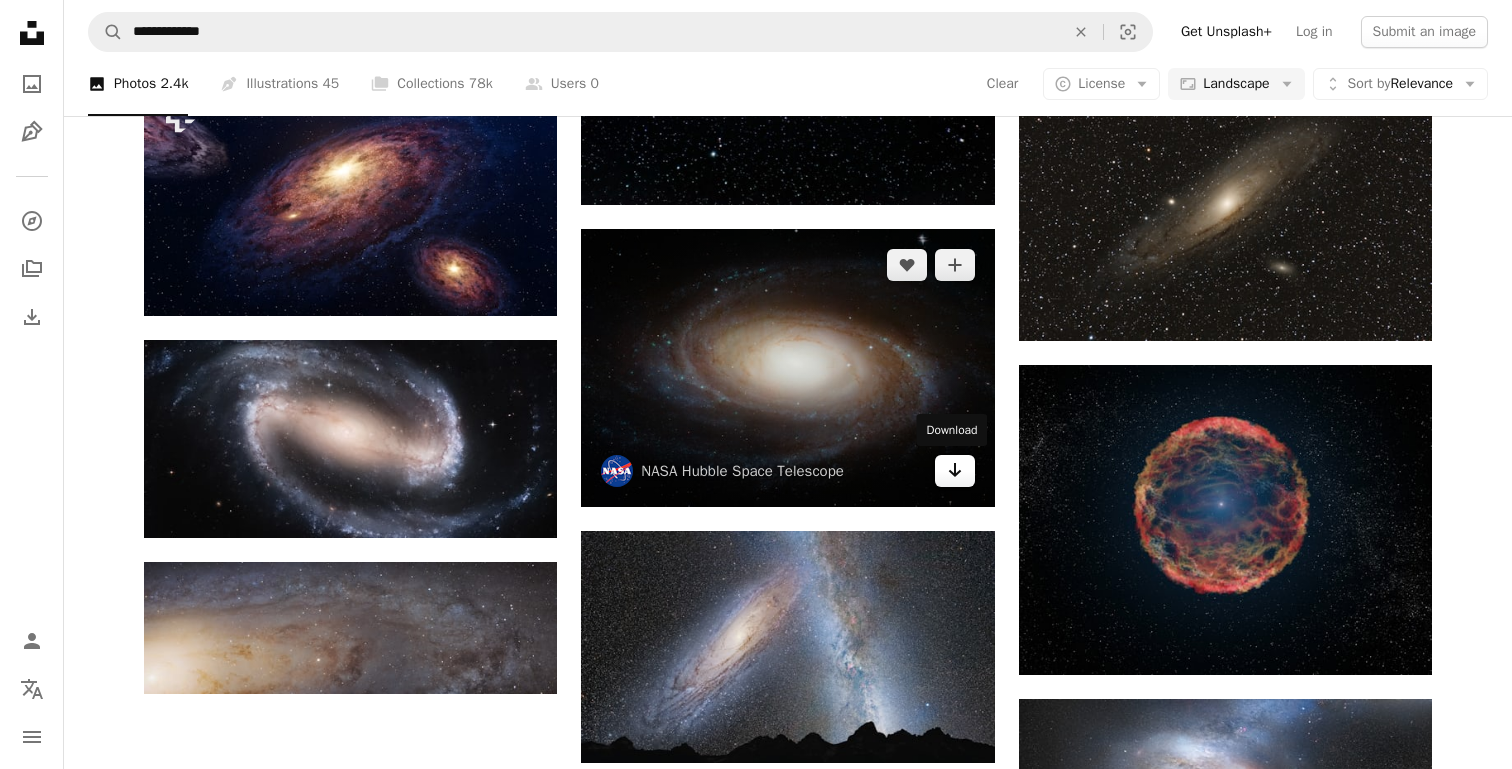 click on "Arrow pointing down" at bounding box center (955, 471) 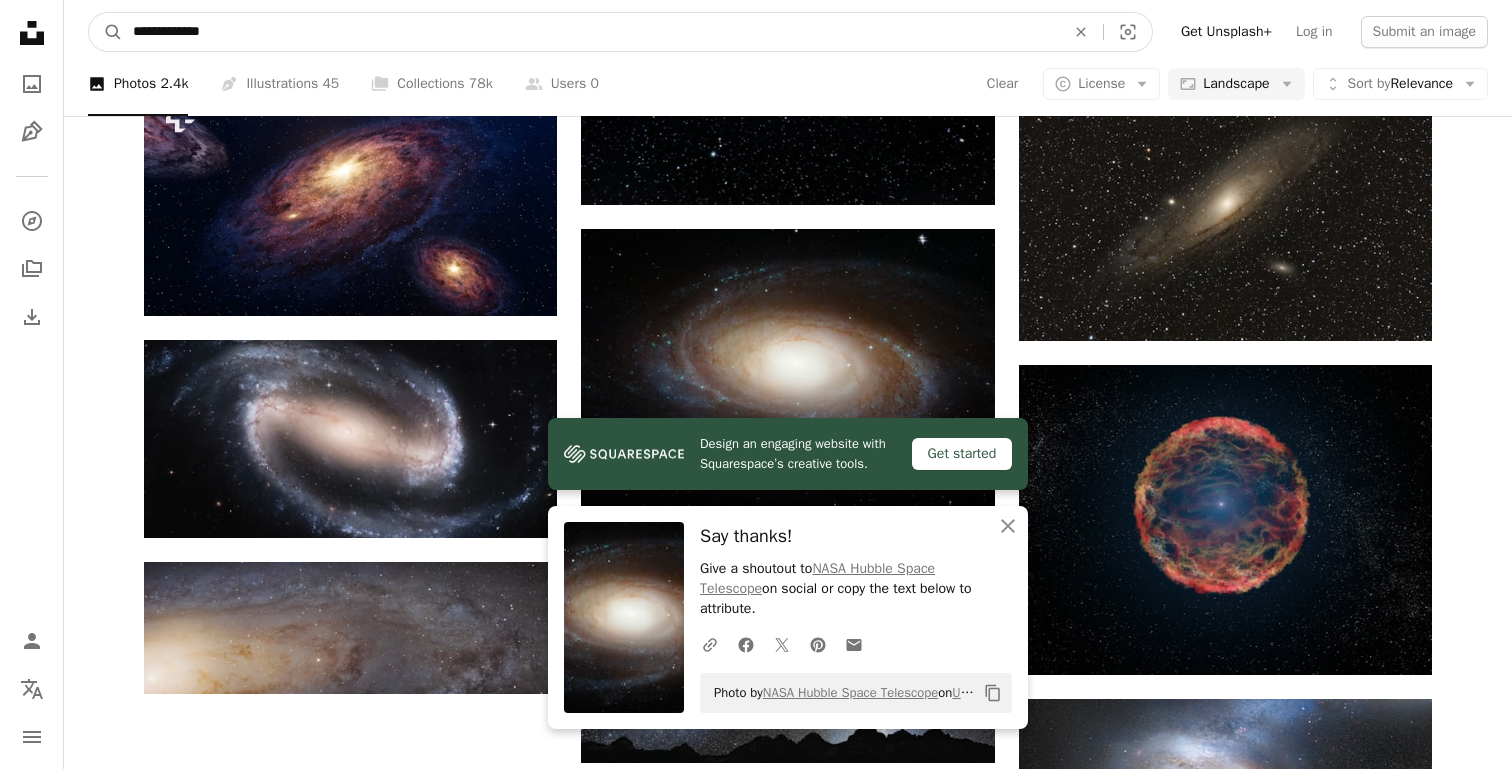 click on "**********" at bounding box center (591, 32) 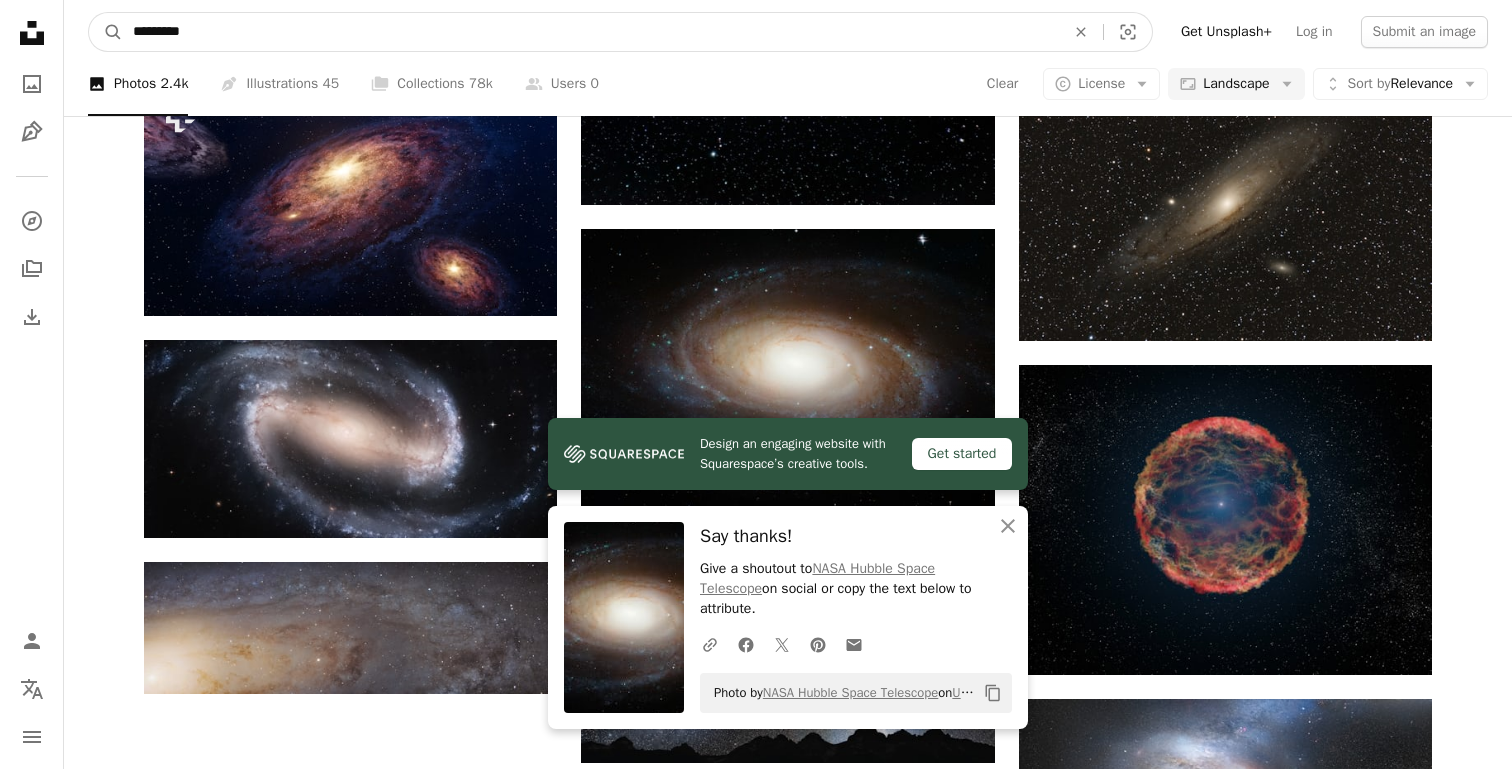 type on "*********" 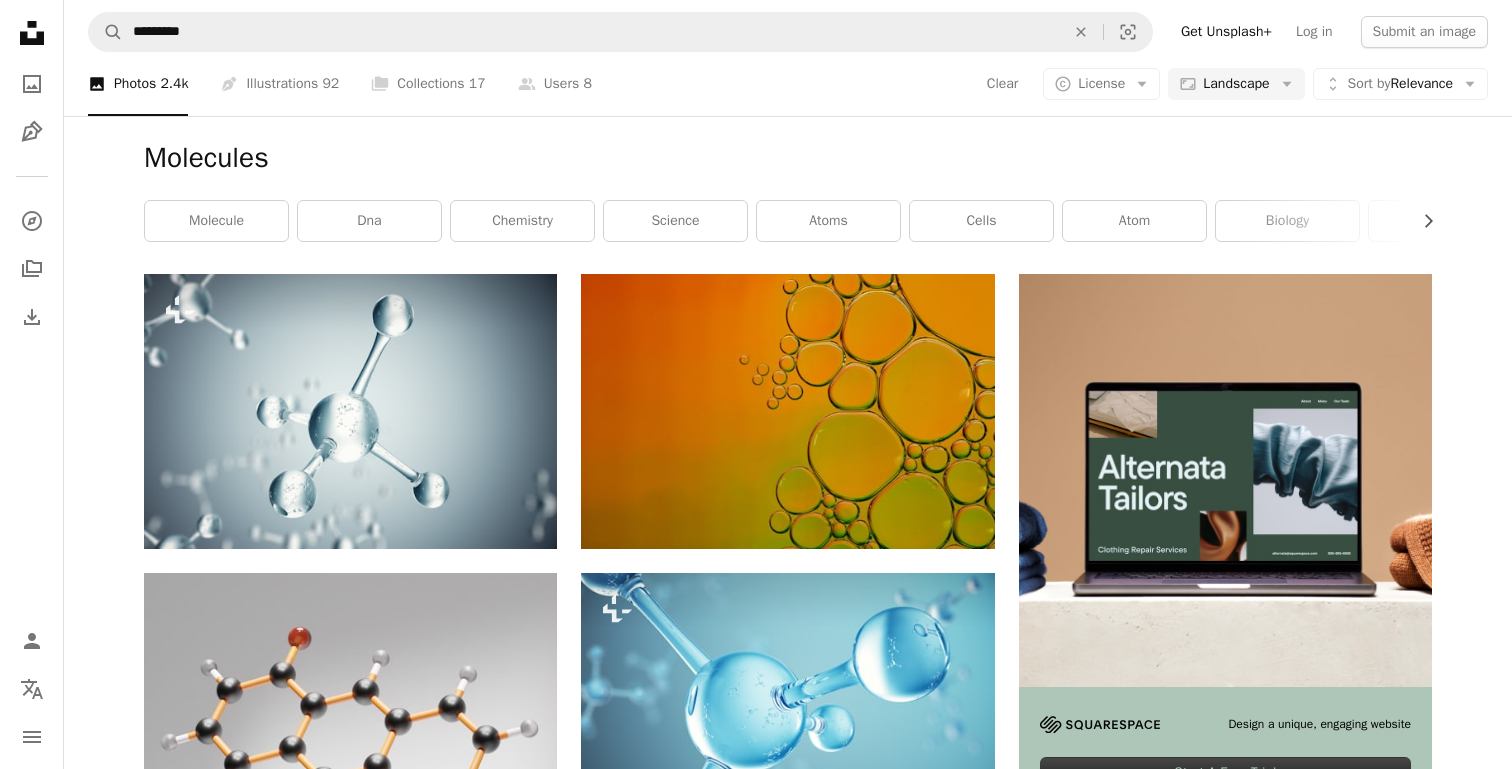 scroll, scrollTop: 0, scrollLeft: 0, axis: both 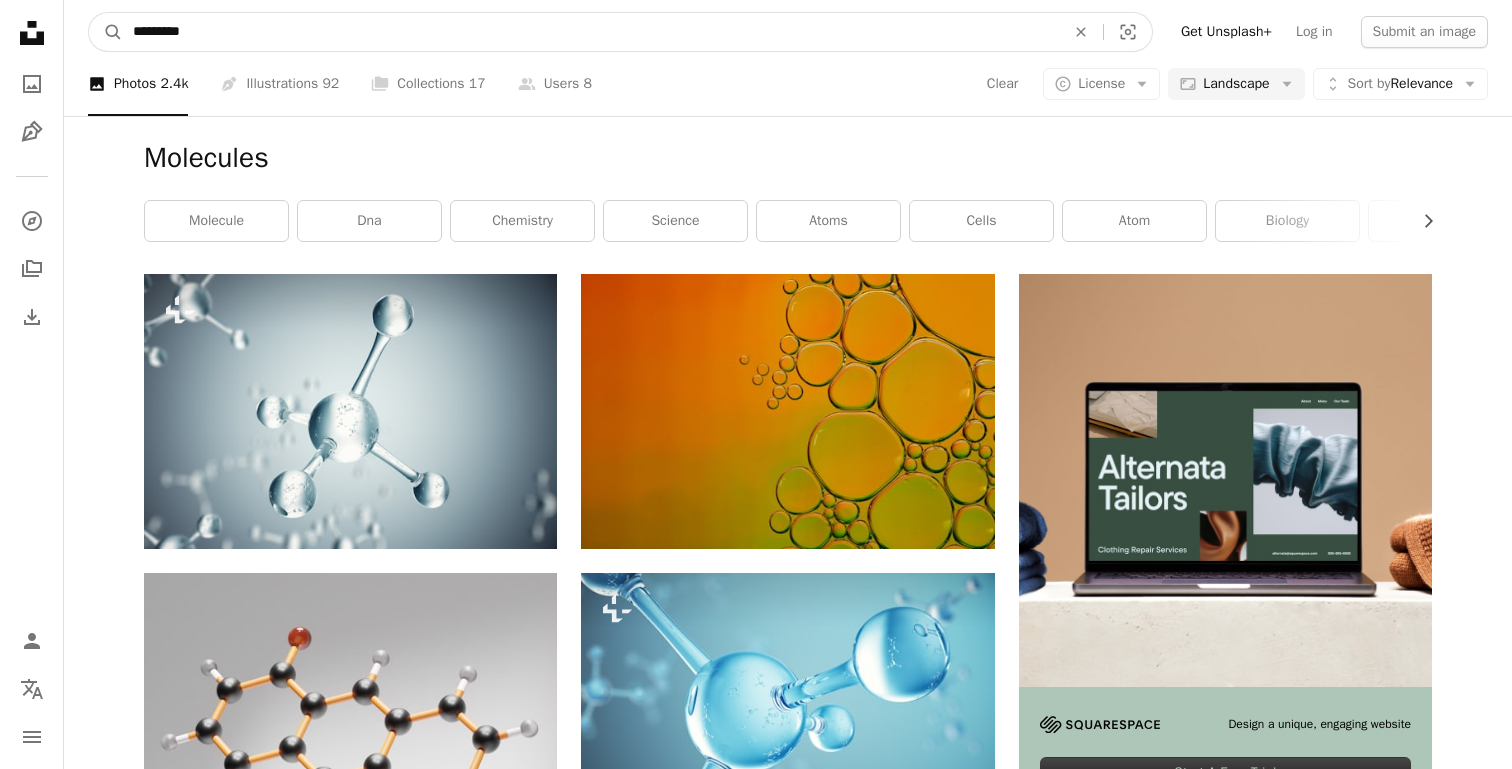 click on "*********" at bounding box center (591, 32) 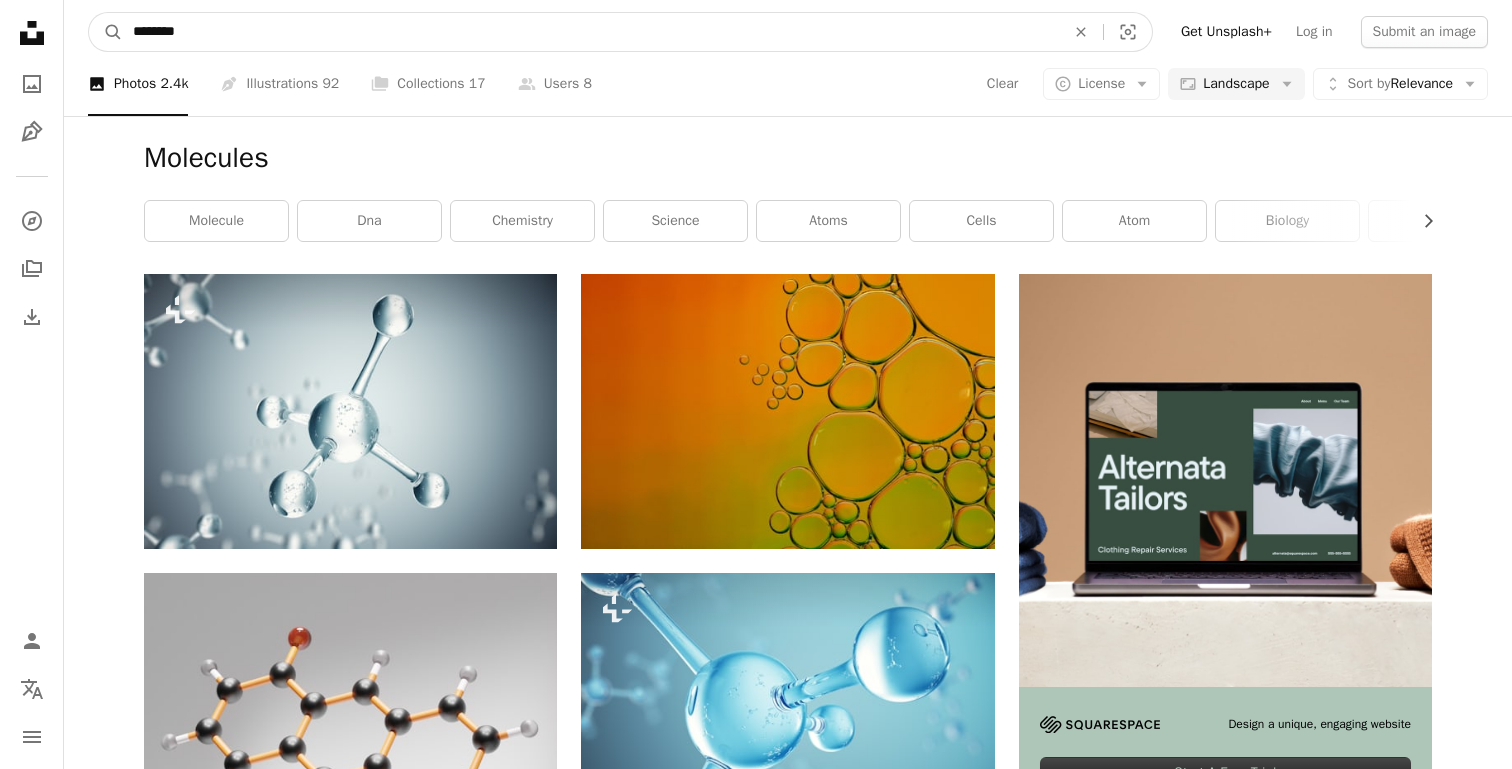 click on "A magnifying glass" at bounding box center [106, 32] 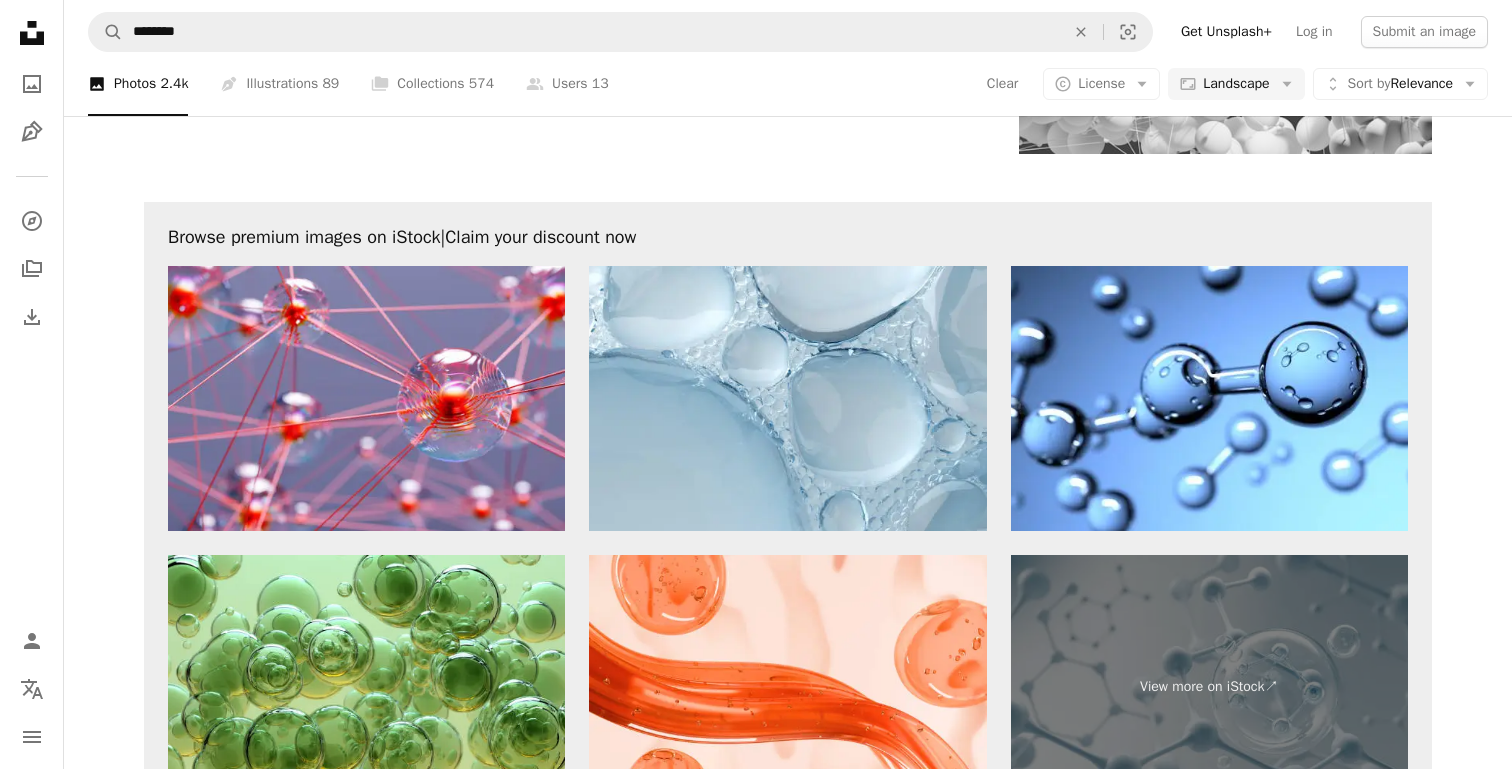 scroll, scrollTop: 2644, scrollLeft: 0, axis: vertical 